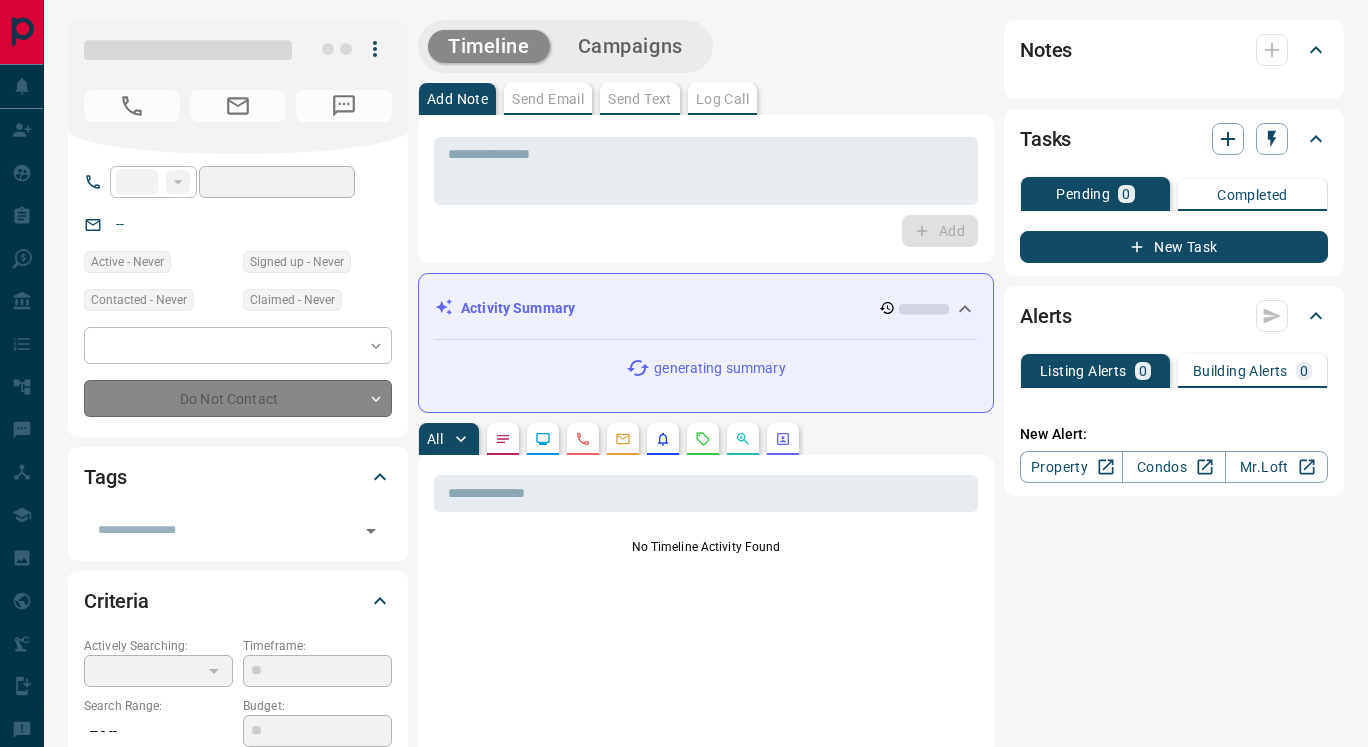 type on "**" 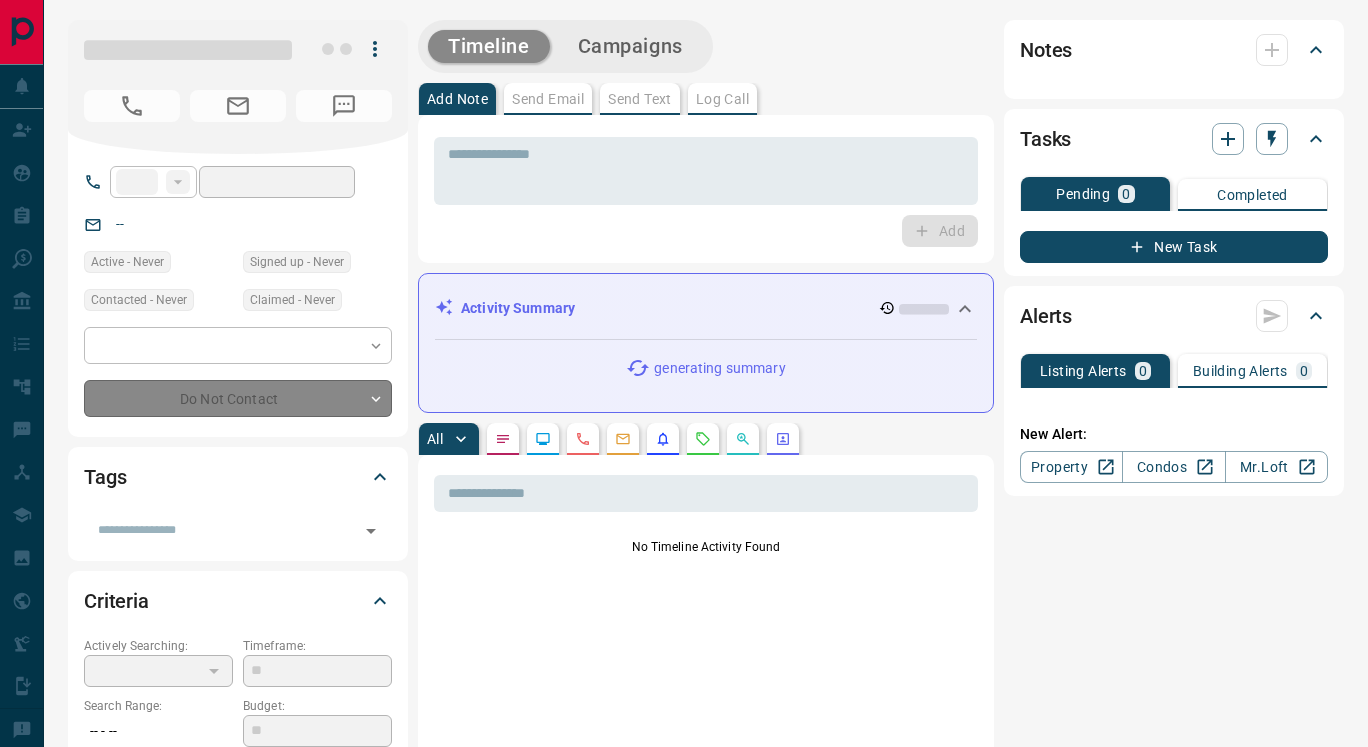 type on "**********" 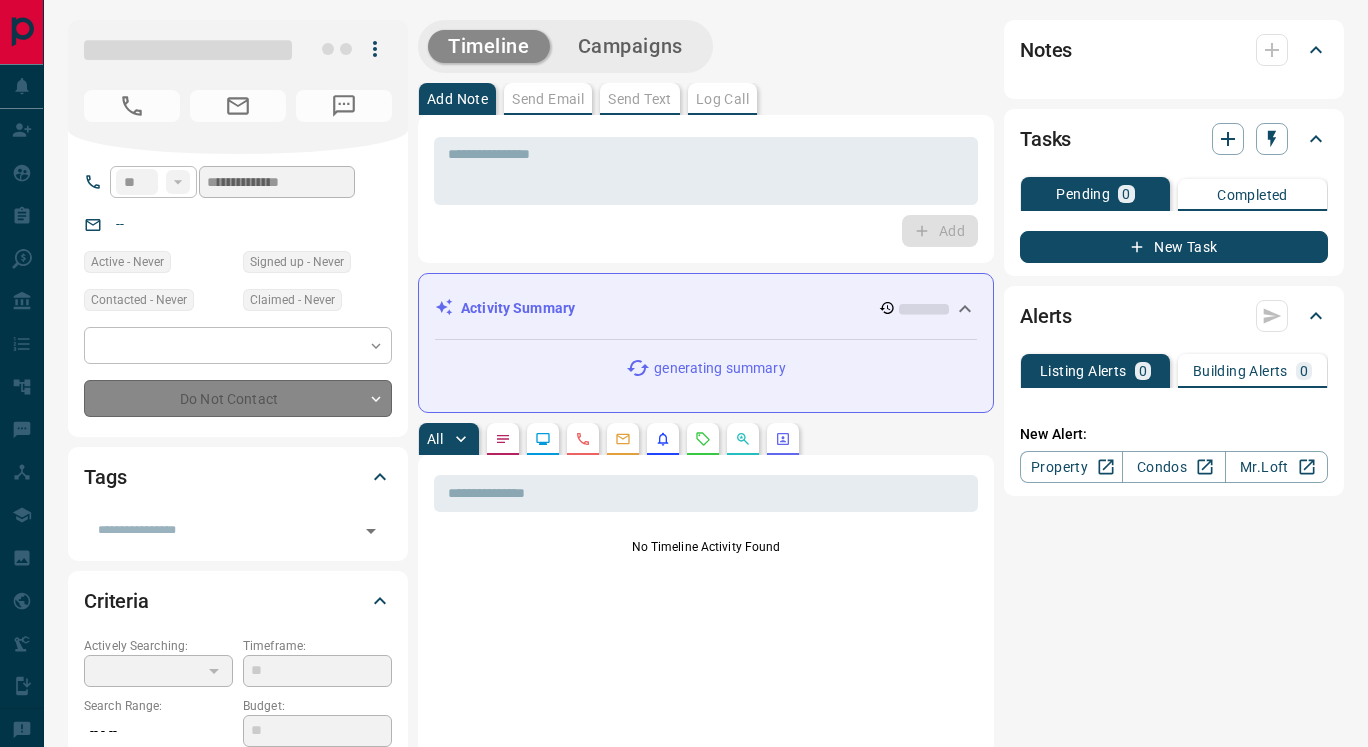 type on "*" 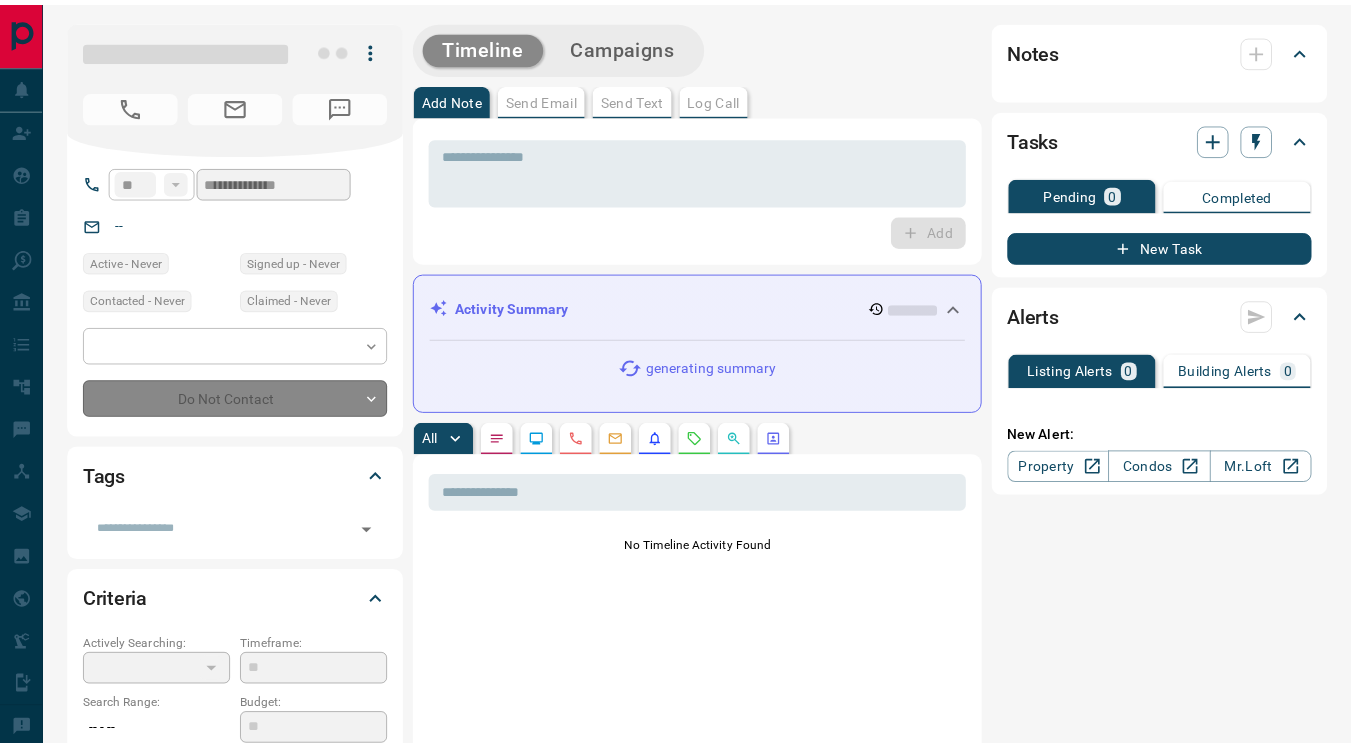 scroll, scrollTop: 0, scrollLeft: 0, axis: both 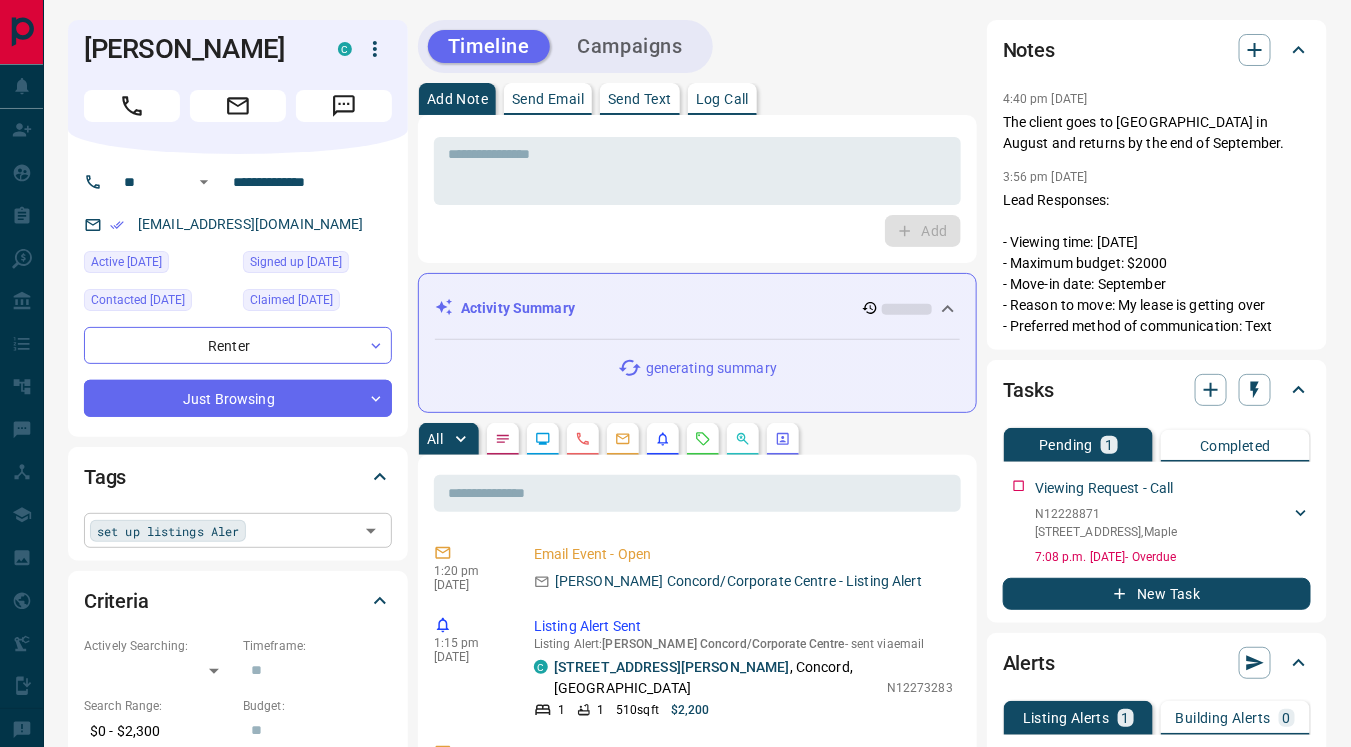 click at bounding box center (302, 530) 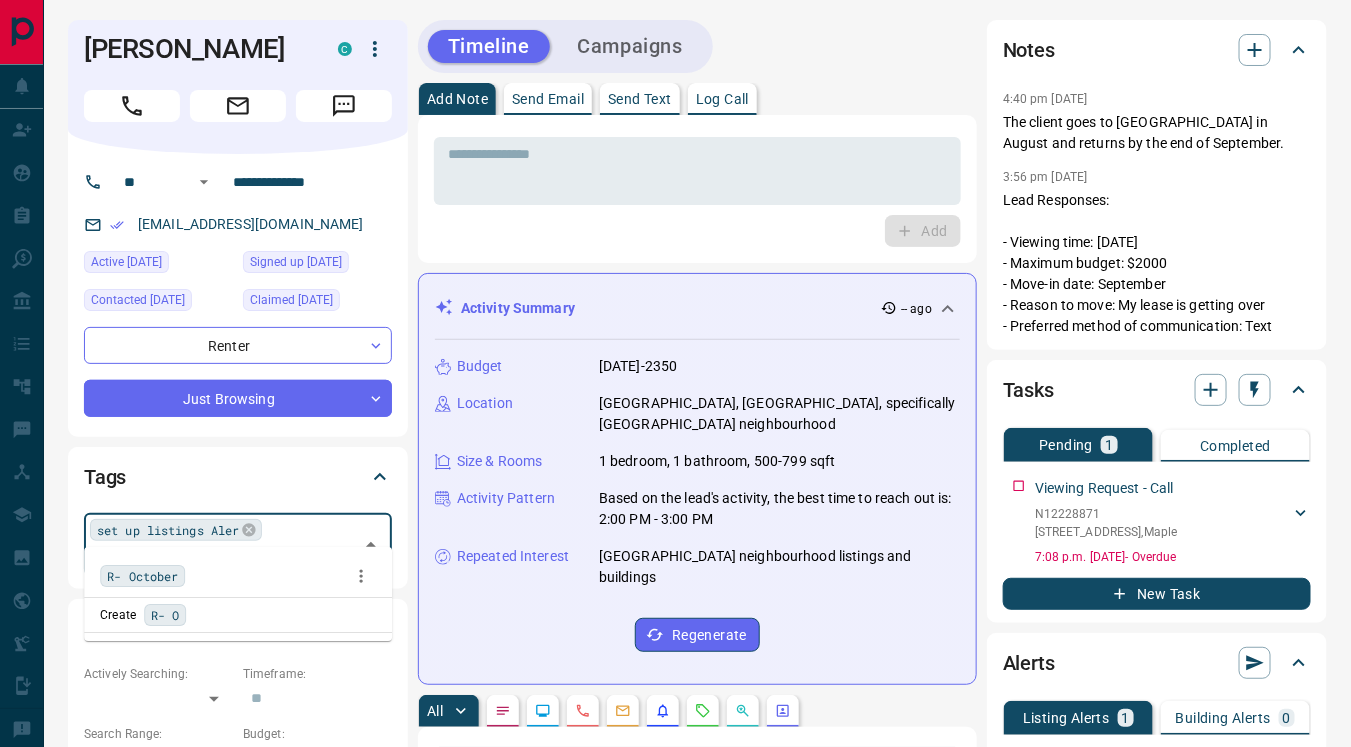 scroll, scrollTop: 0, scrollLeft: 0, axis: both 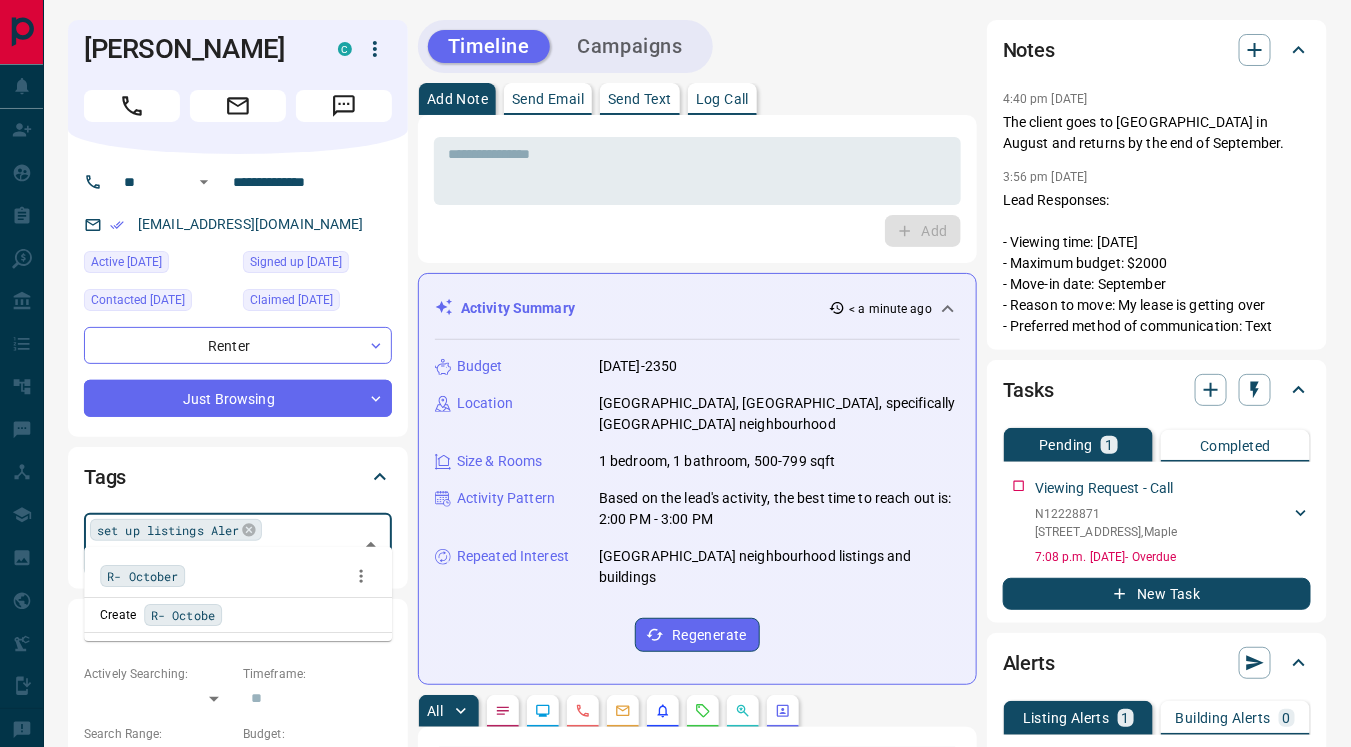 type on "**********" 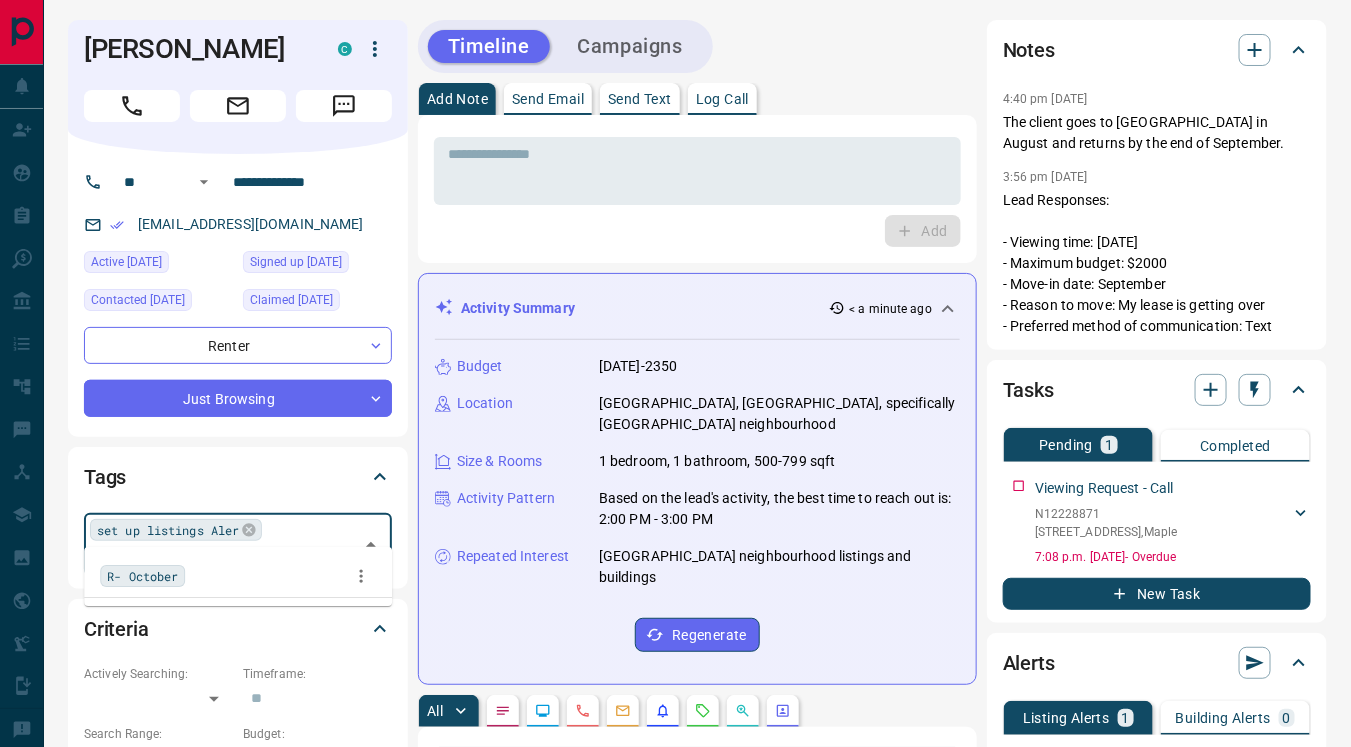 click on "R- October" at bounding box center (238, 576) 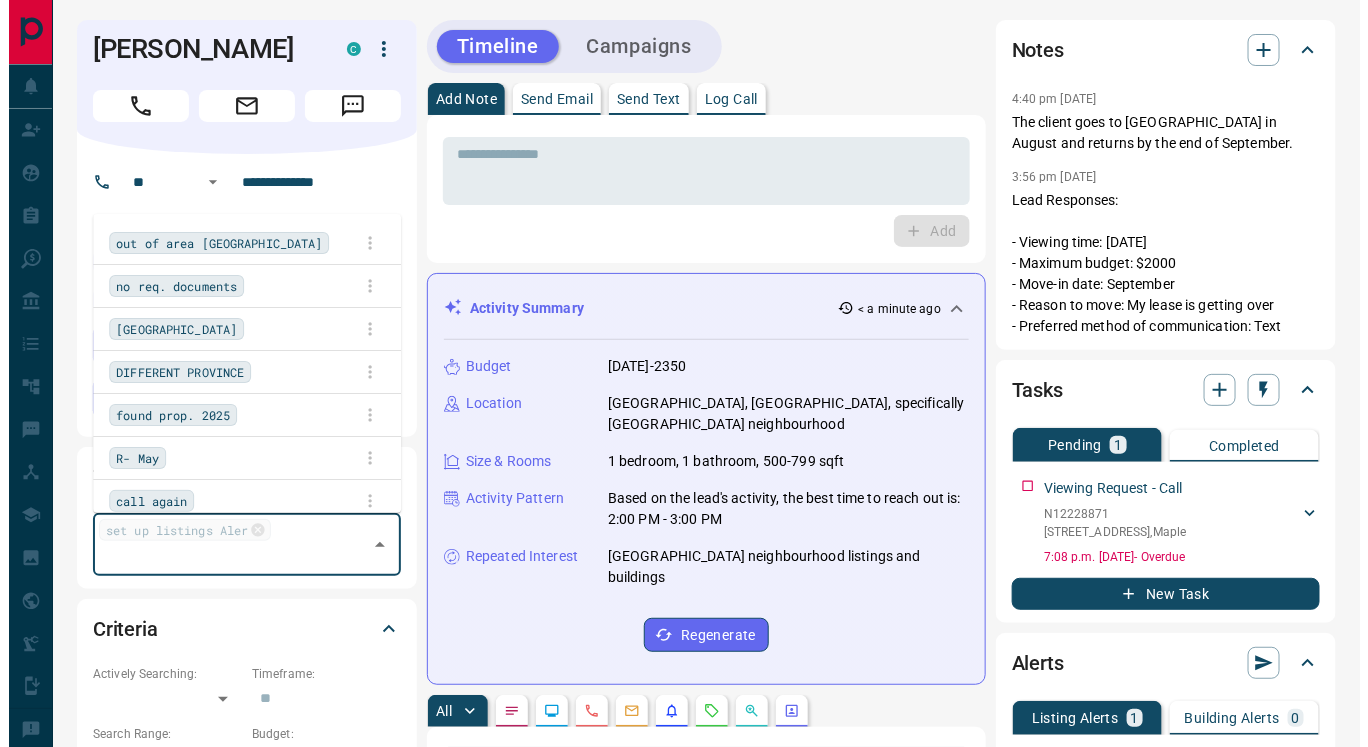 scroll, scrollTop: 2902, scrollLeft: 0, axis: vertical 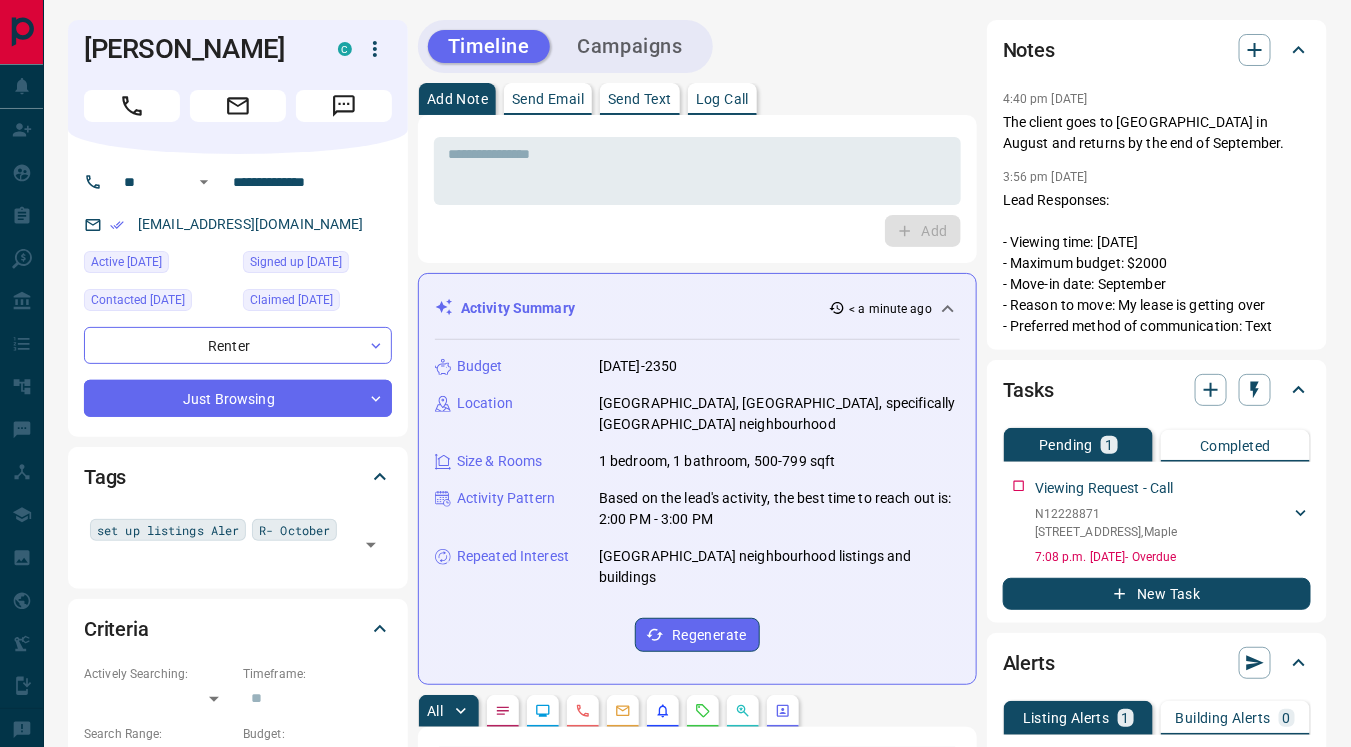 click on "Add" at bounding box center (697, 231) 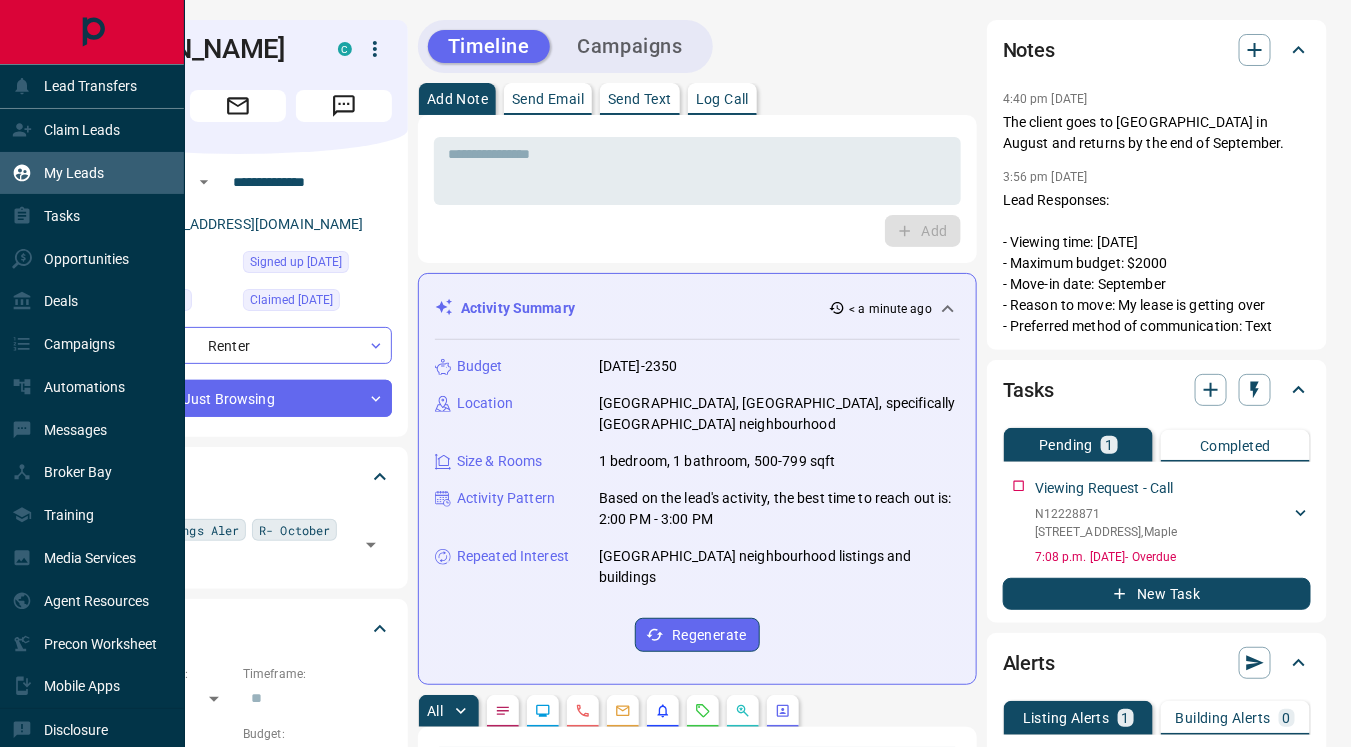 click on "My Leads" at bounding box center [74, 173] 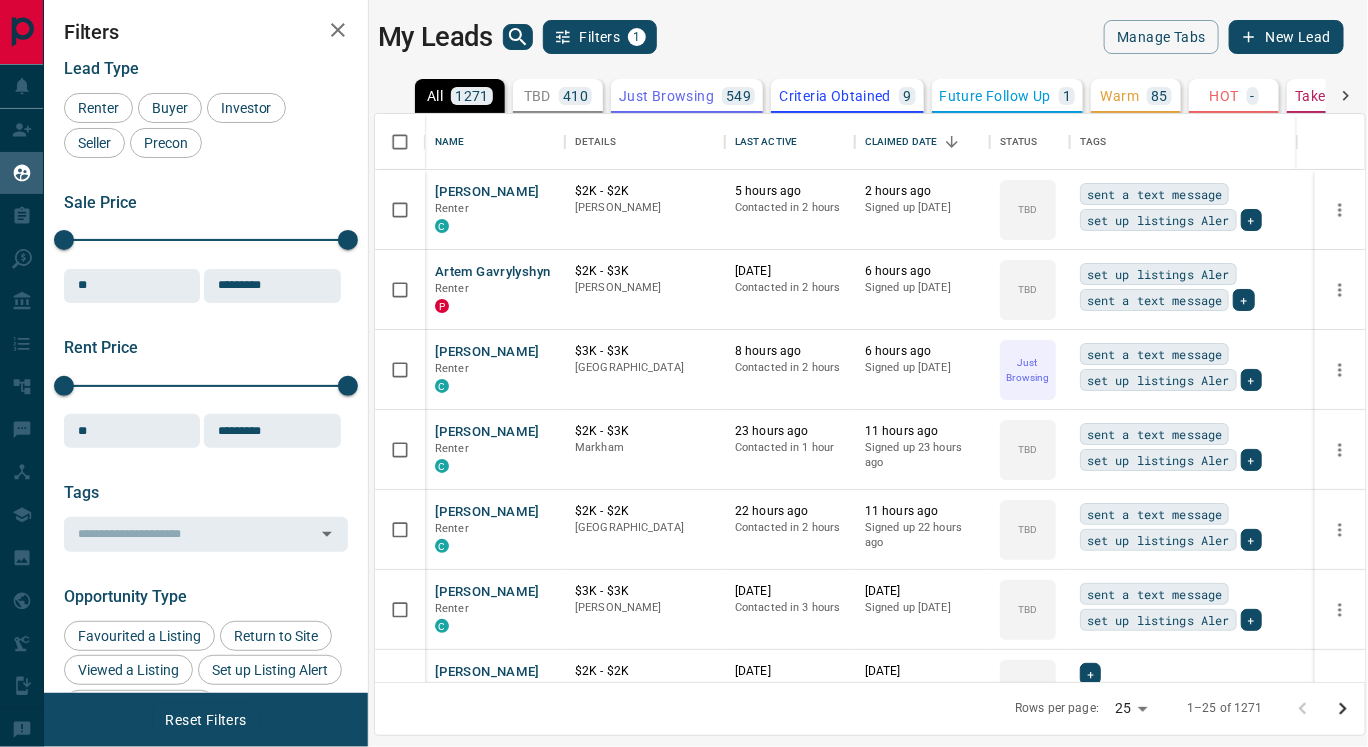 scroll, scrollTop: 17, scrollLeft: 17, axis: both 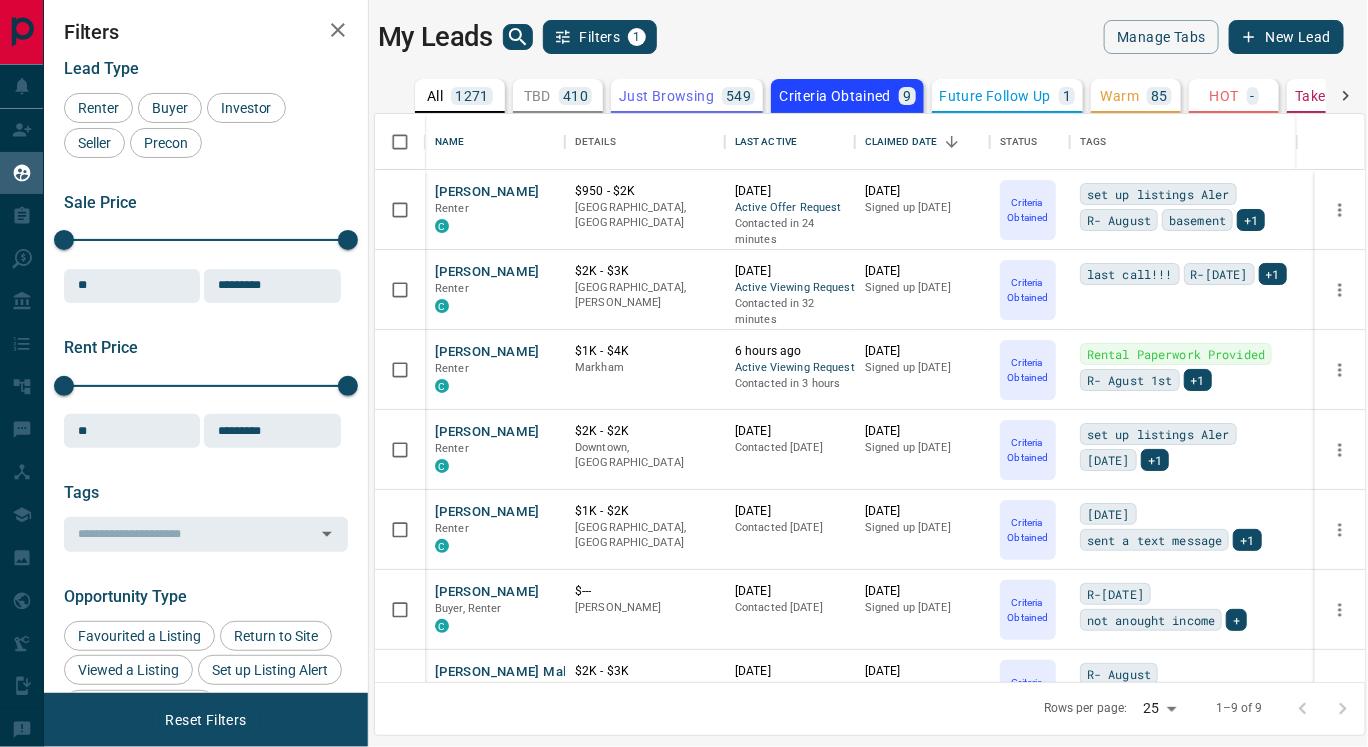 click on "TBD" at bounding box center (537, 96) 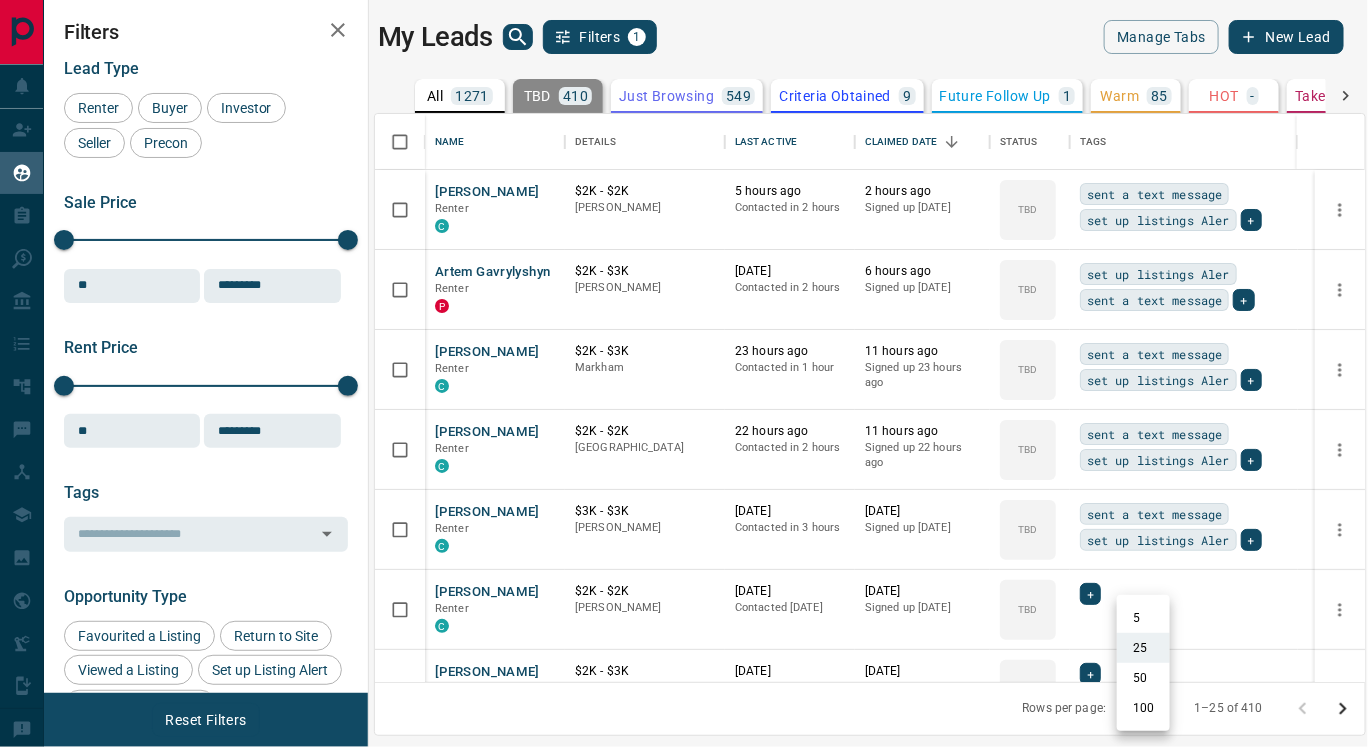 click on "Lead Transfers Claim Leads My Leads Tasks Opportunities Deals Campaigns Automations Messages Broker Bay Training Media Services Agent Resources Precon Worksheet Mobile Apps Disclosure Logout My Leads Filters 1 Manage Tabs New Lead All 1271 TBD 410 Do Not Contact - Not Responsive 142 Bogus 6 Just Browsing 549 Criteria Obtained 9 Future Follow Up 1 Warm 85 HOT - Taken on Showings - Submitted Offer - Client 69 Name Details Last Active Claimed Date Status Tags Zenah Hussun Renter C $2K - $2[PERSON_NAME][GEOGRAPHIC_DATA] 5 hours ago Contacted in 2 hours 2 hours ago Signed up [DATE] TBD sent a text message set up listings Aler + Artem Gavrylyshyn Renter P $2K - $3K [PERSON_NAME] [DATE] Contacted in 2 hours 6 hours ago Signed up [DATE] TBD set up listings Aler sent a text message + [PERSON_NAME] C $2K - $3K Markham 23 hours ago Contacted in 1 hour 11 hours ago Signed up 23 hours ago TBD sent a text message set up listings Aler +  [PERSON_NAME] Renter C $2K - $2K [GEOGRAPHIC_DATA] 22 hours ago Contacted in 2 hours 11 hours ago TBD +" at bounding box center (684, 361) 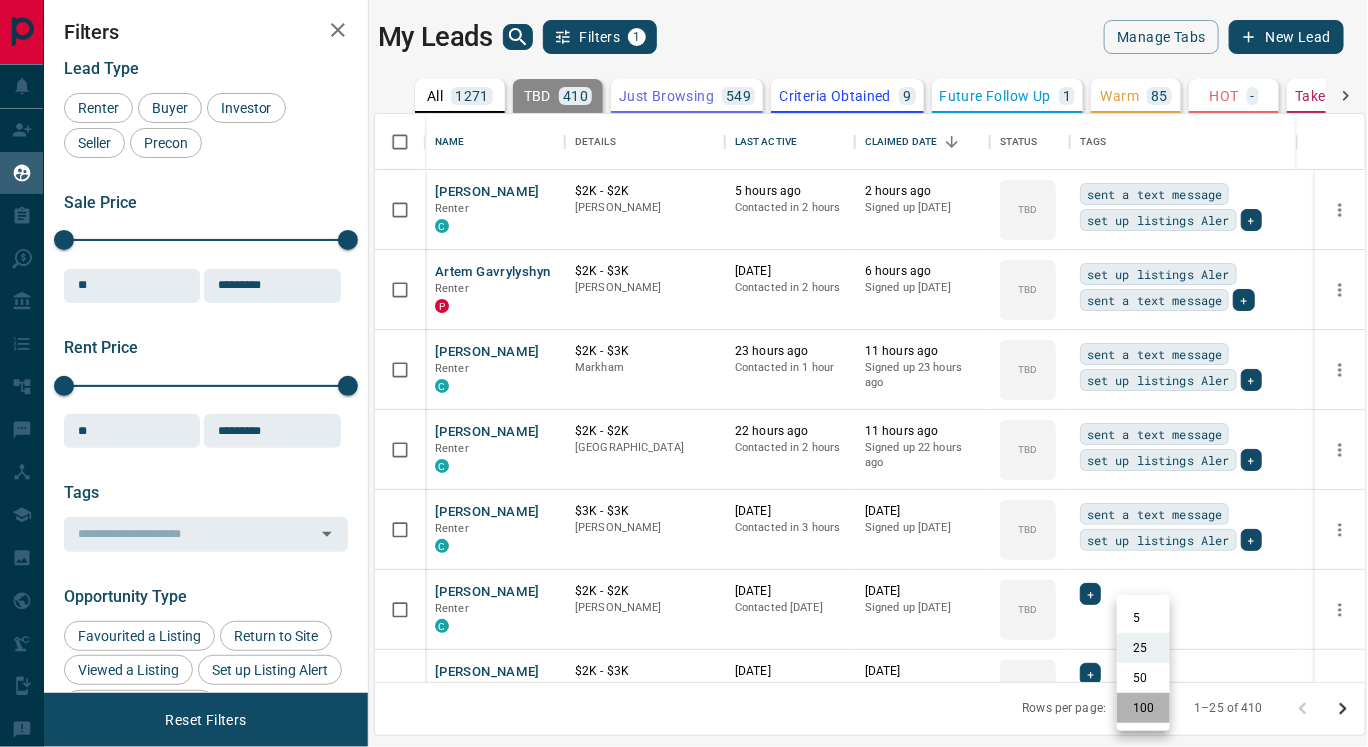 click on "100" at bounding box center [1143, 708] 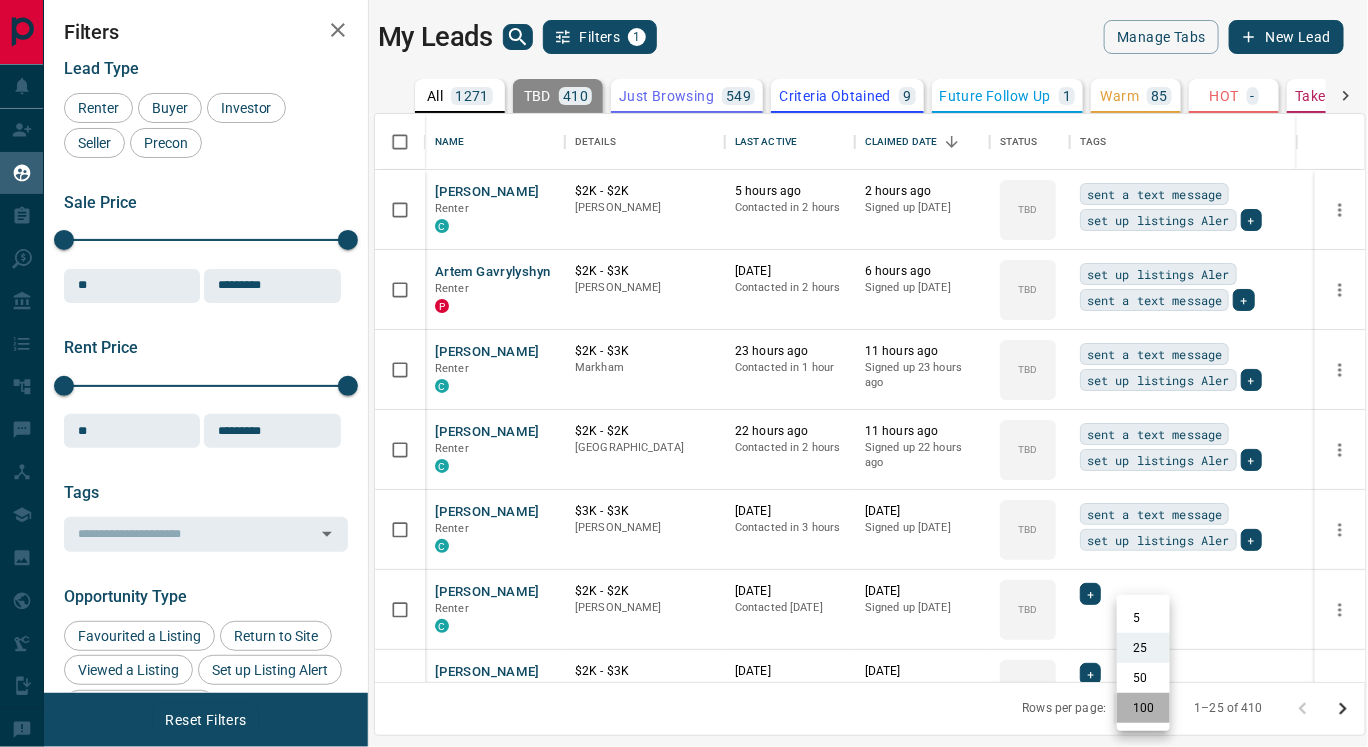 type on "***" 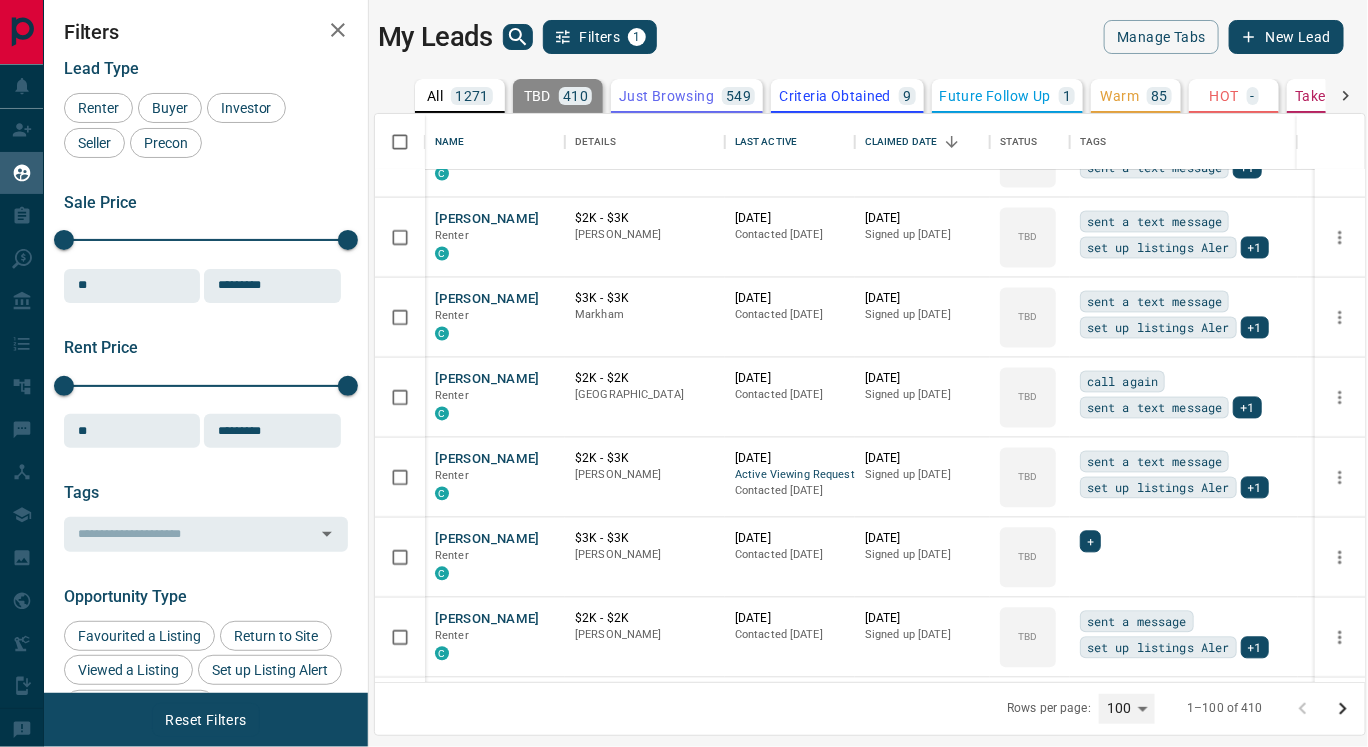 scroll, scrollTop: 7486, scrollLeft: 0, axis: vertical 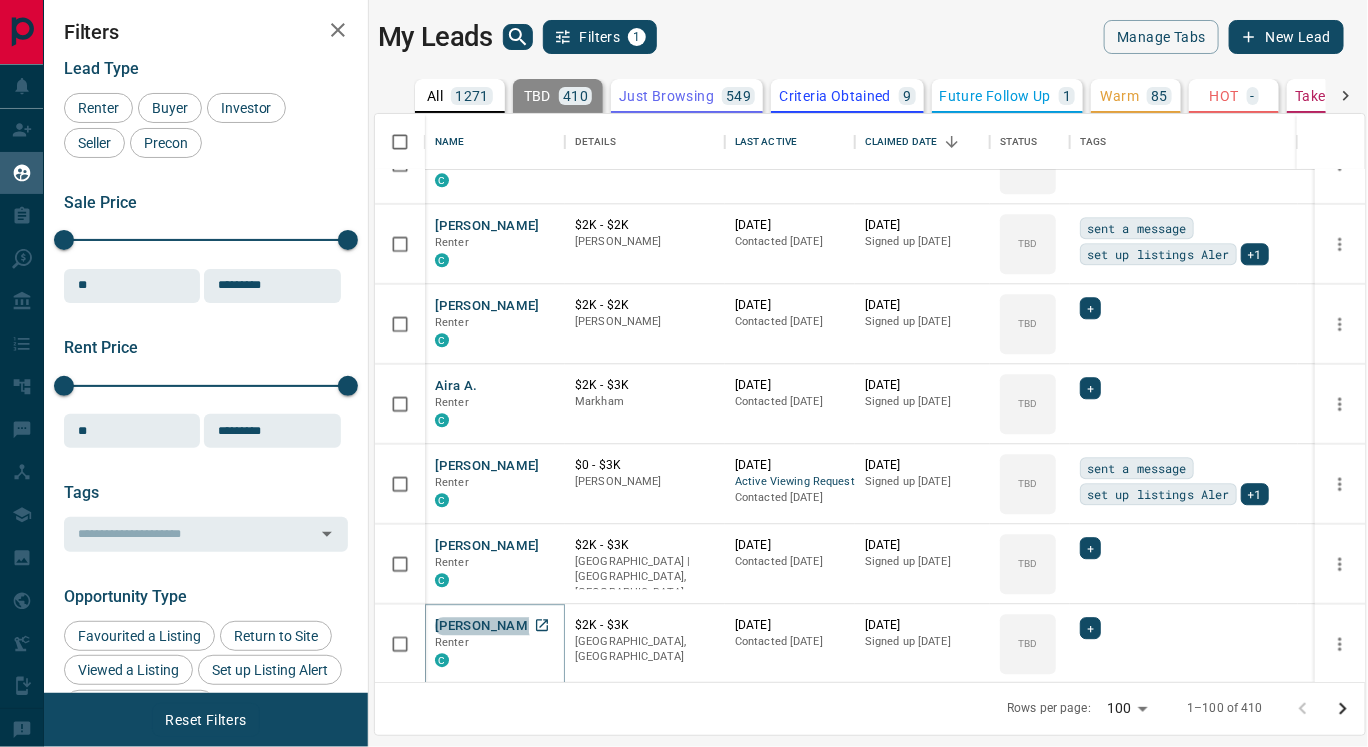 click on "[PERSON_NAME]" at bounding box center [487, 626] 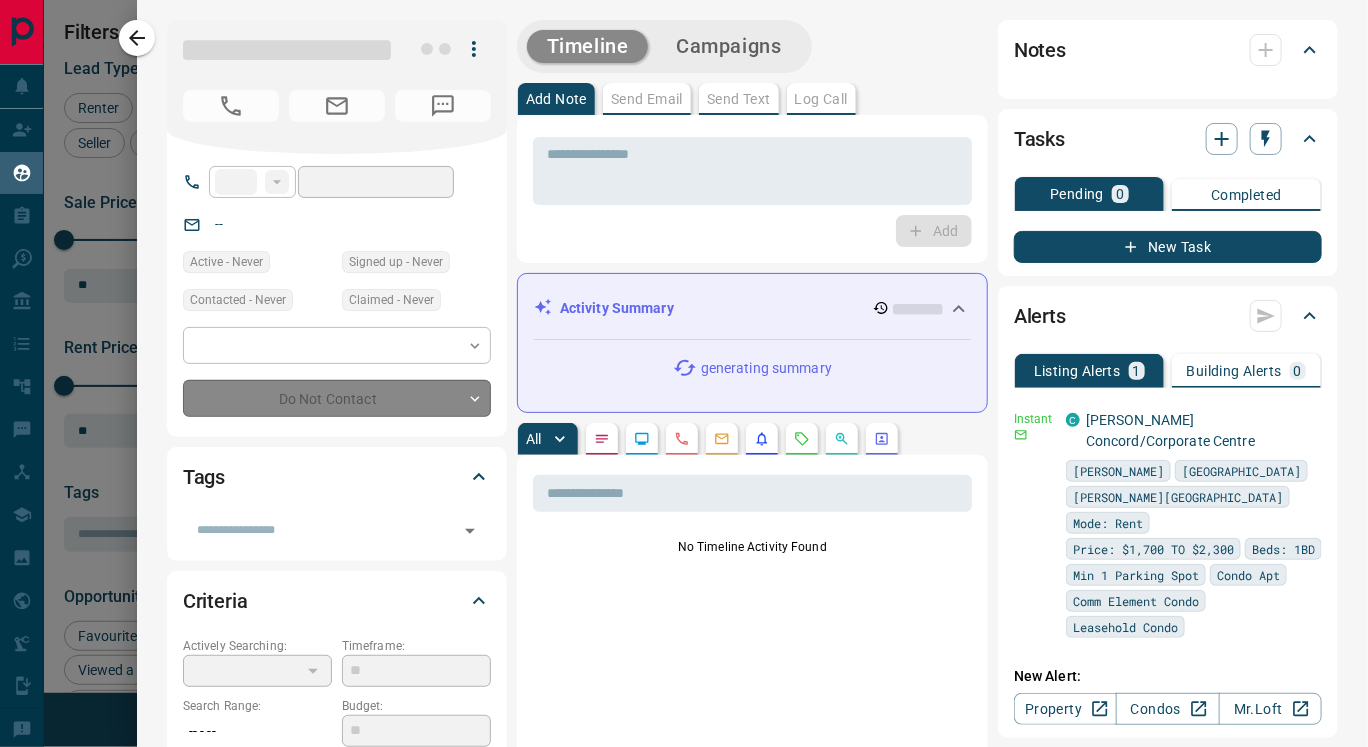 type on "**" 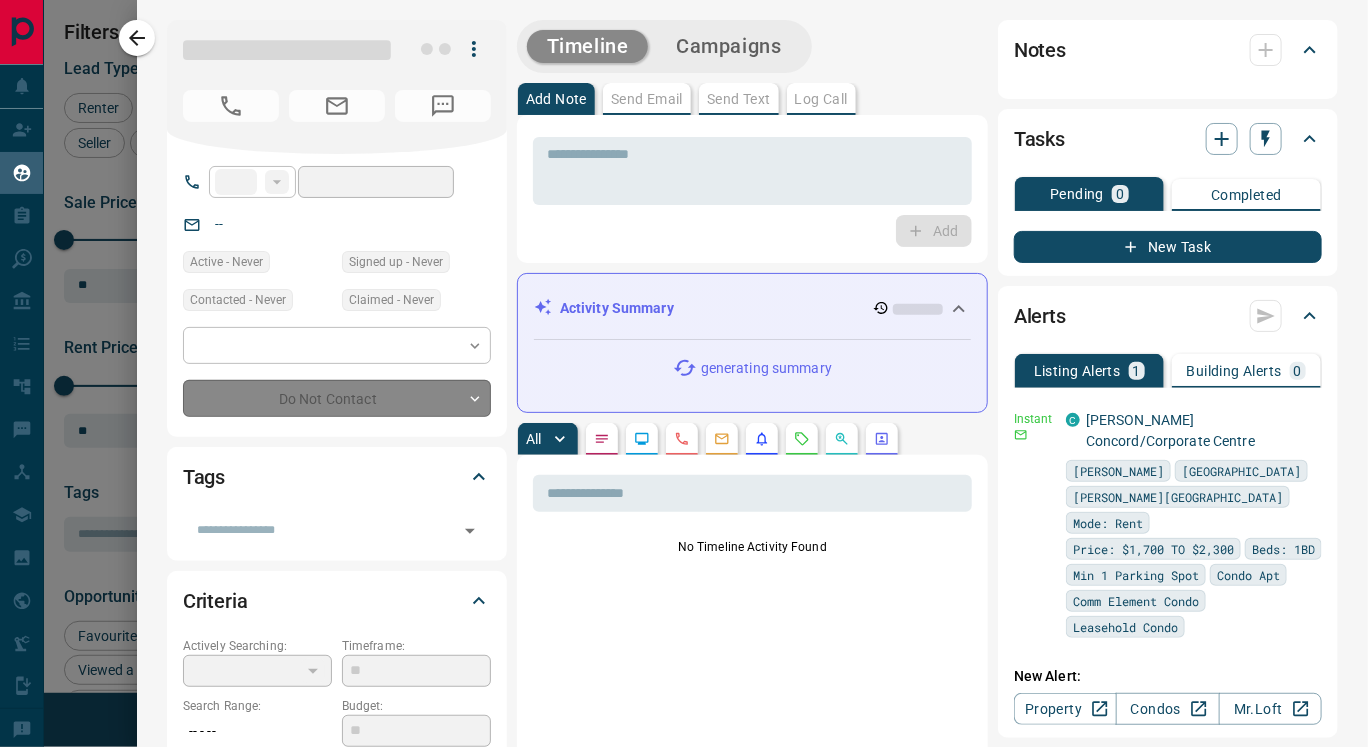 type on "**********" 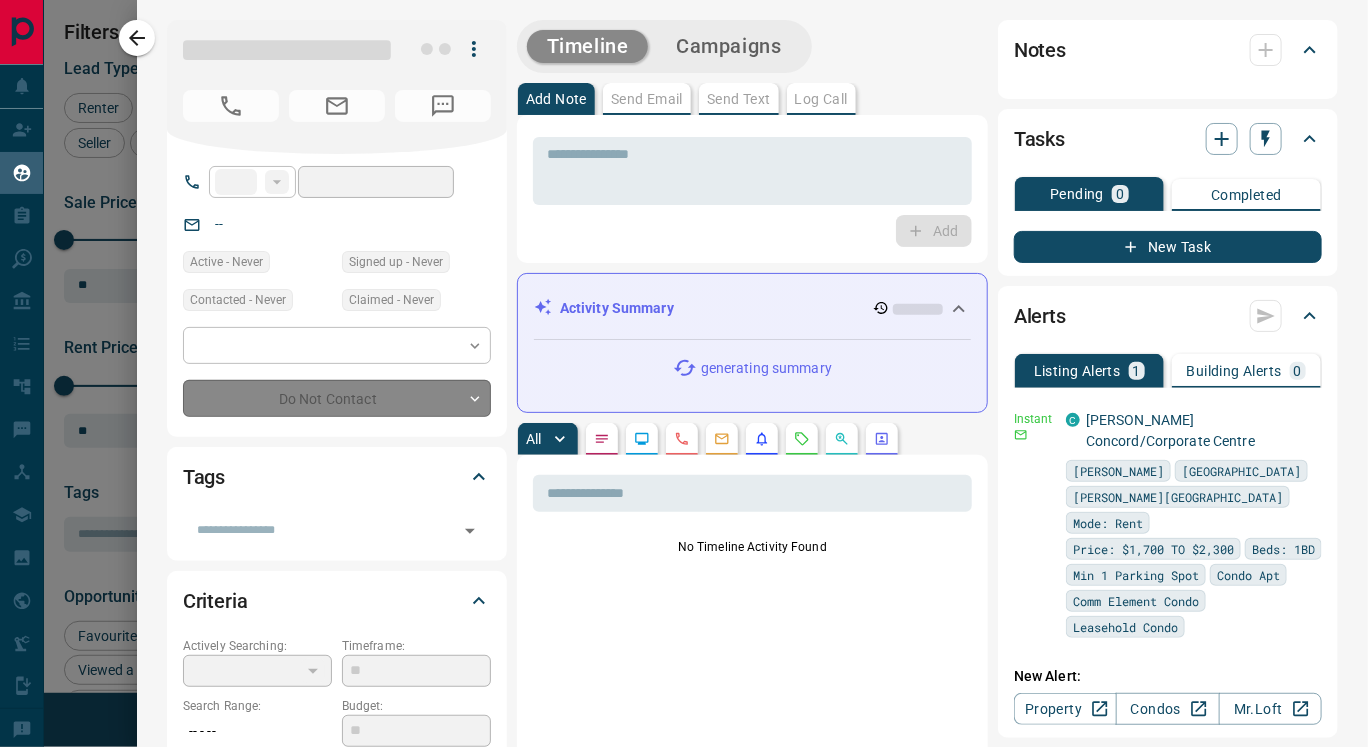 type on "**********" 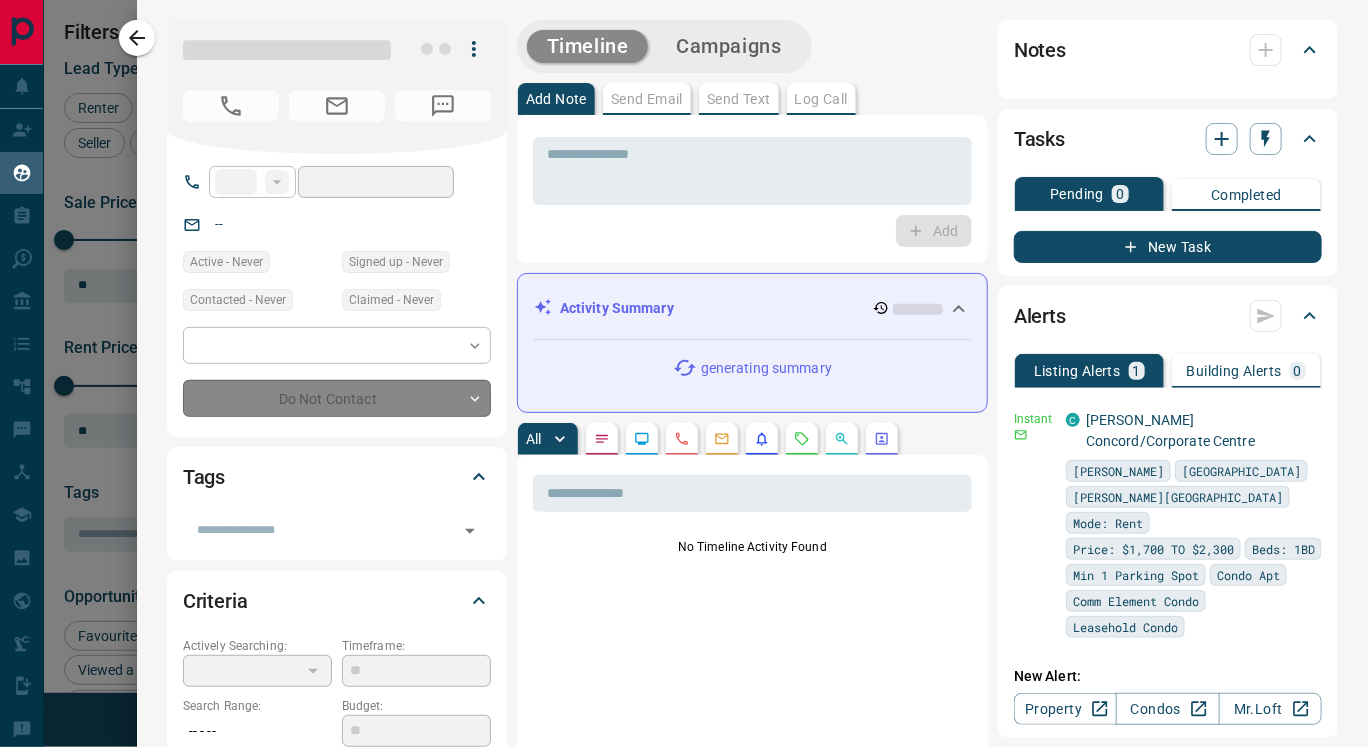 type on "**" 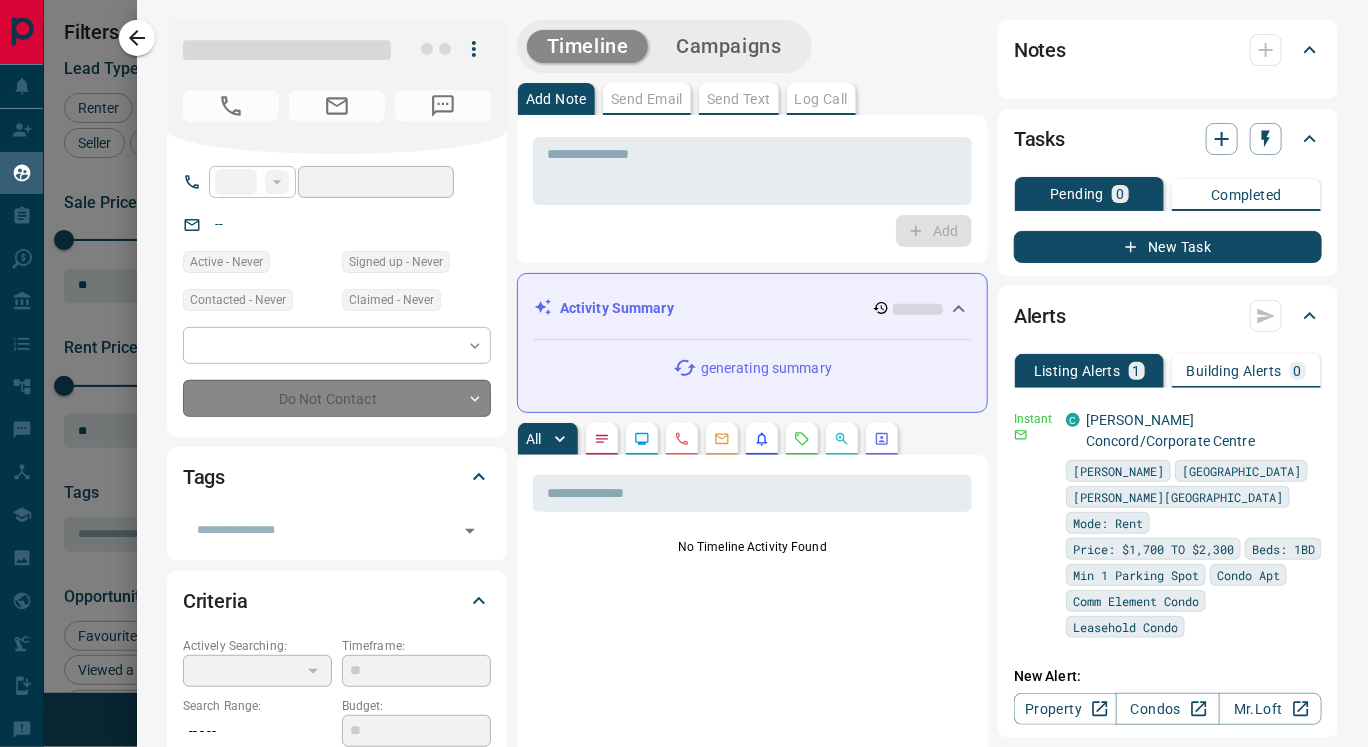 type on "*" 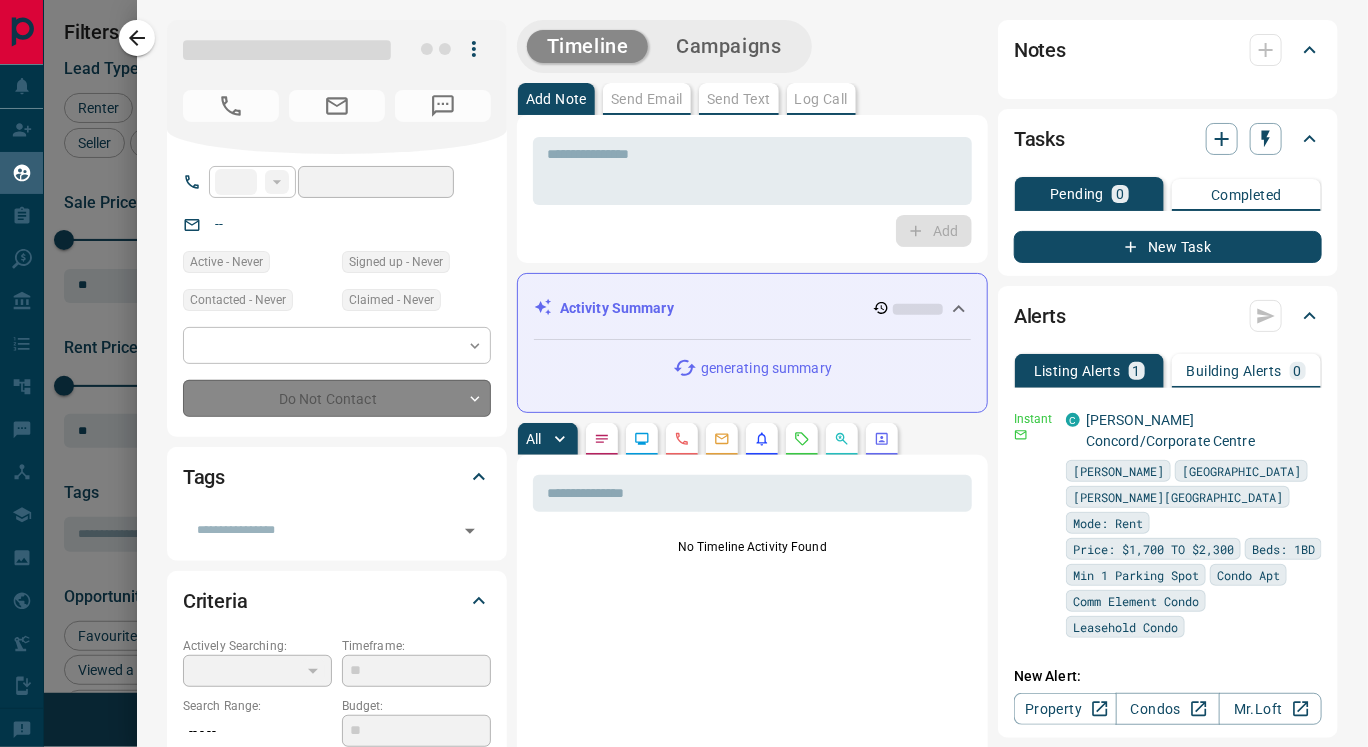 type on "*******" 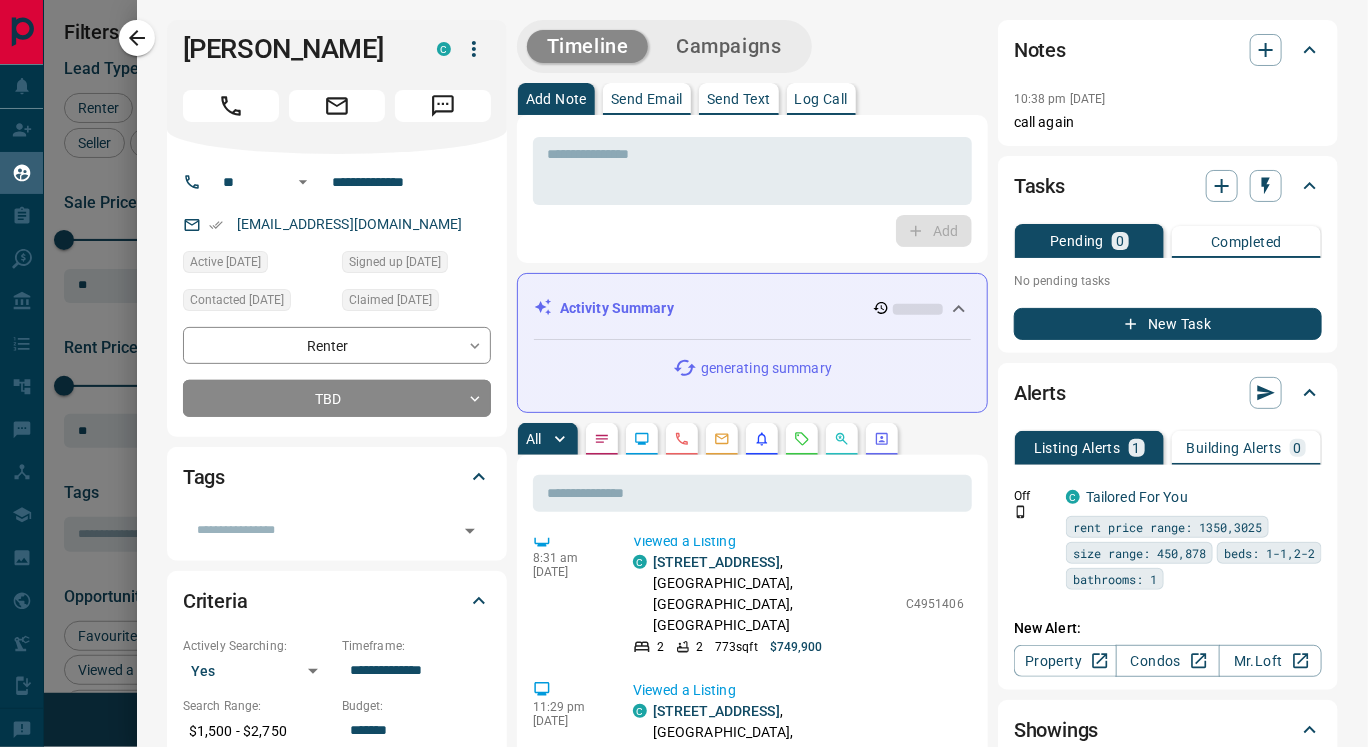 scroll, scrollTop: 0, scrollLeft: 0, axis: both 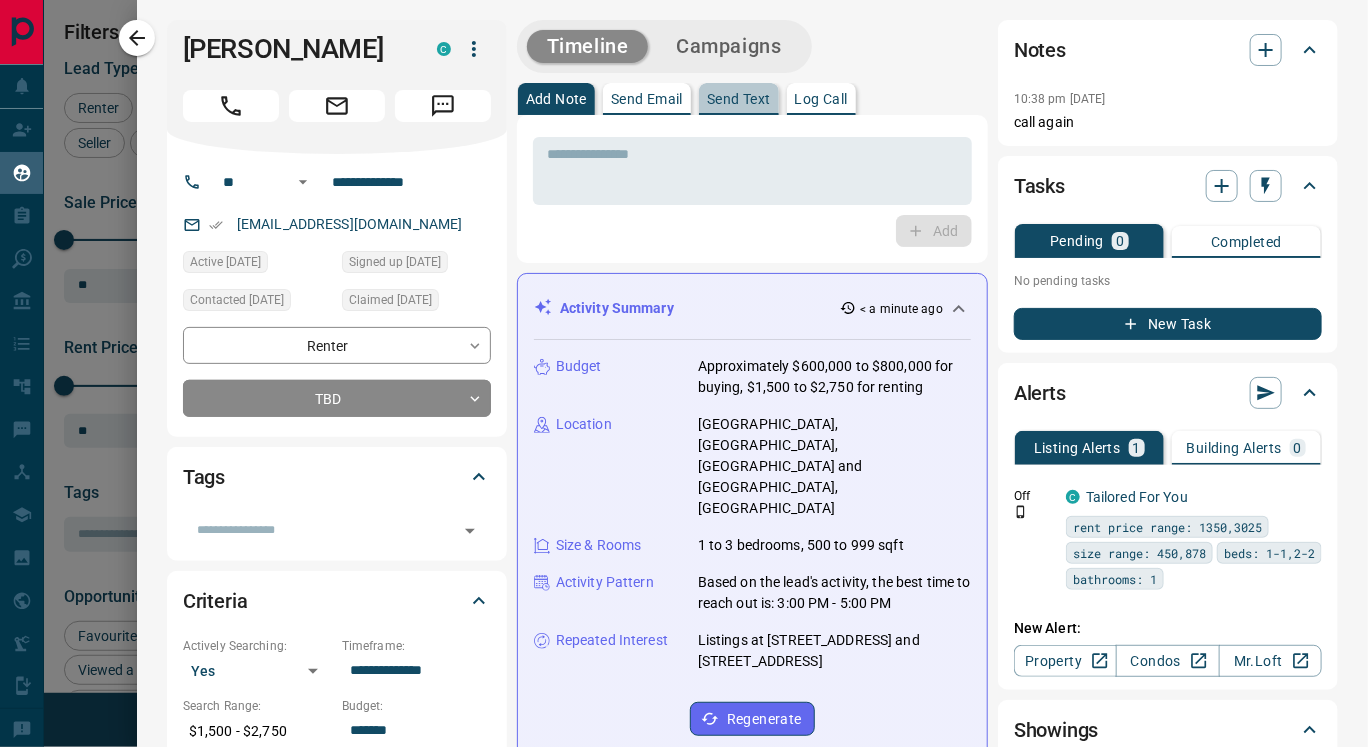 click on "Send Text" at bounding box center [739, 99] 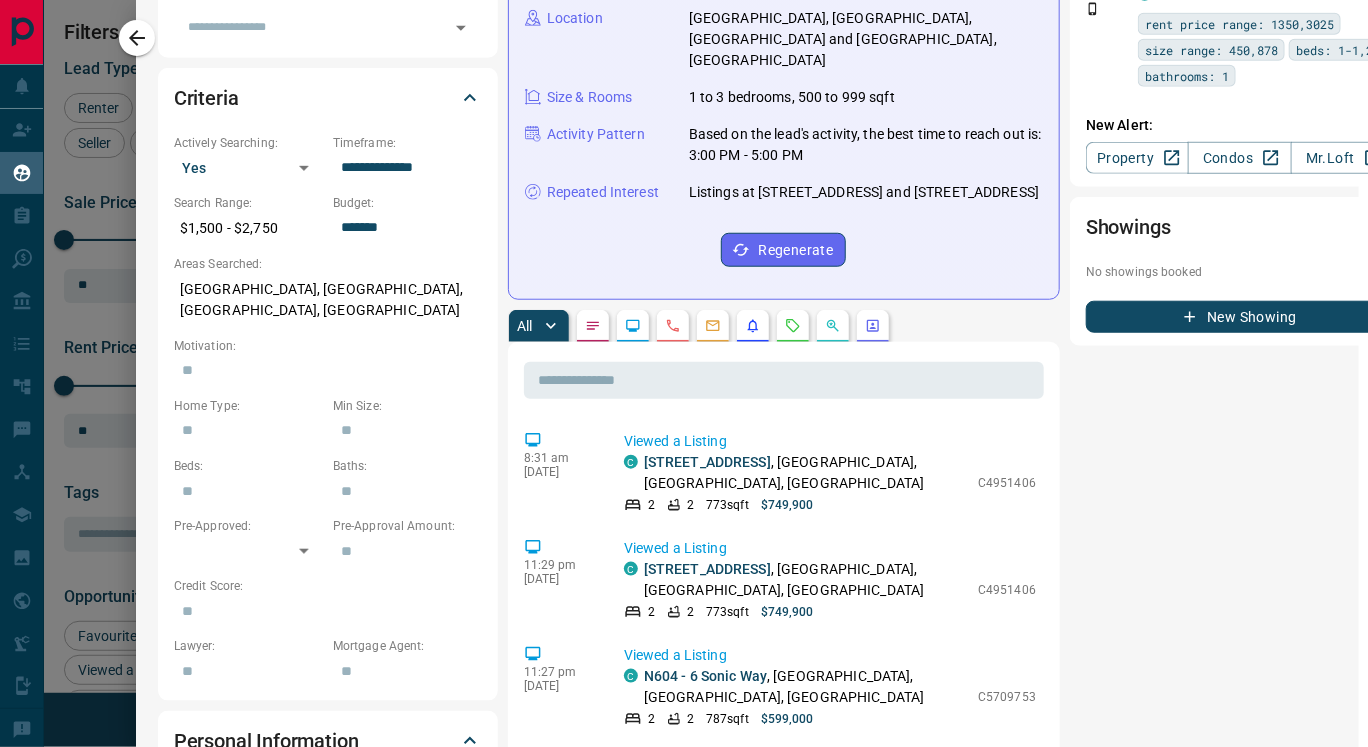 scroll, scrollTop: 504, scrollLeft: 9, axis: both 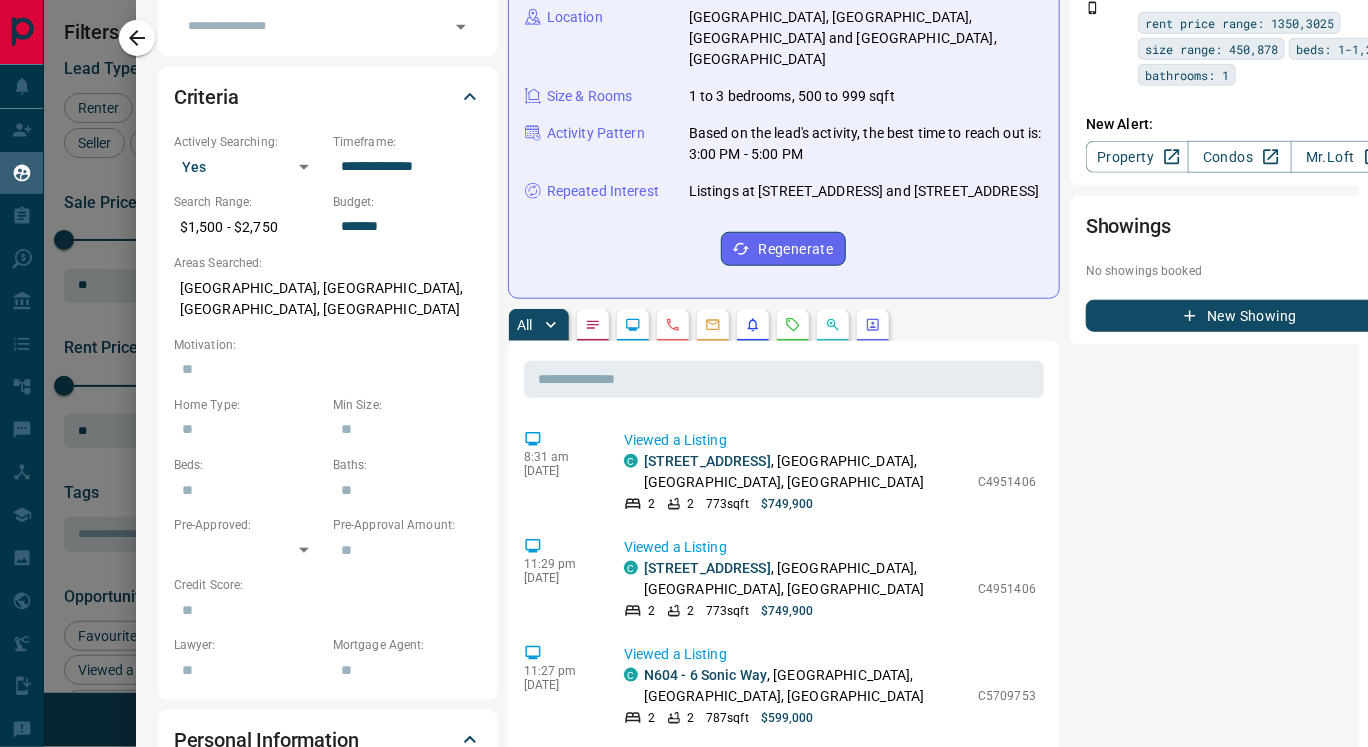 click on "Location [GEOGRAPHIC_DATA], [GEOGRAPHIC_DATA], [GEOGRAPHIC_DATA] and [GEOGRAPHIC_DATA], [GEOGRAPHIC_DATA]" at bounding box center (784, 38) 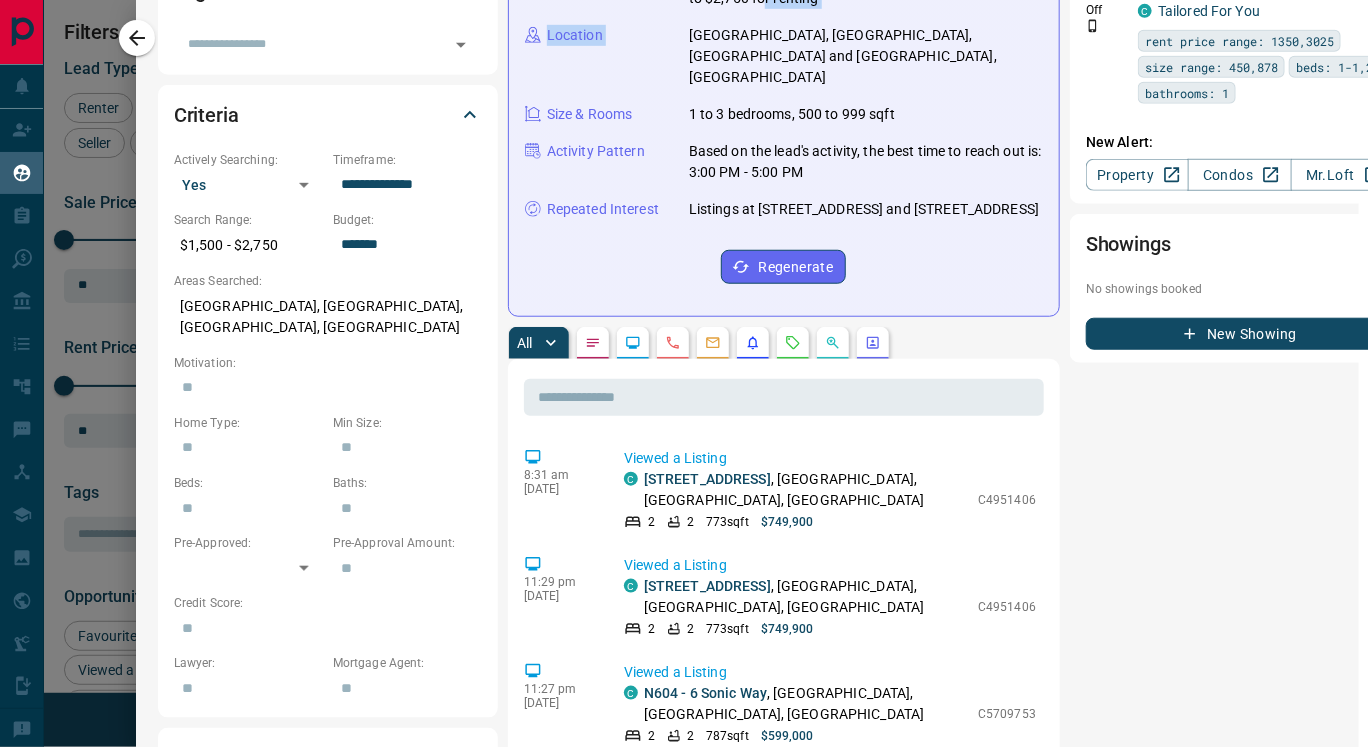 scroll, scrollTop: 485, scrollLeft: 9, axis: both 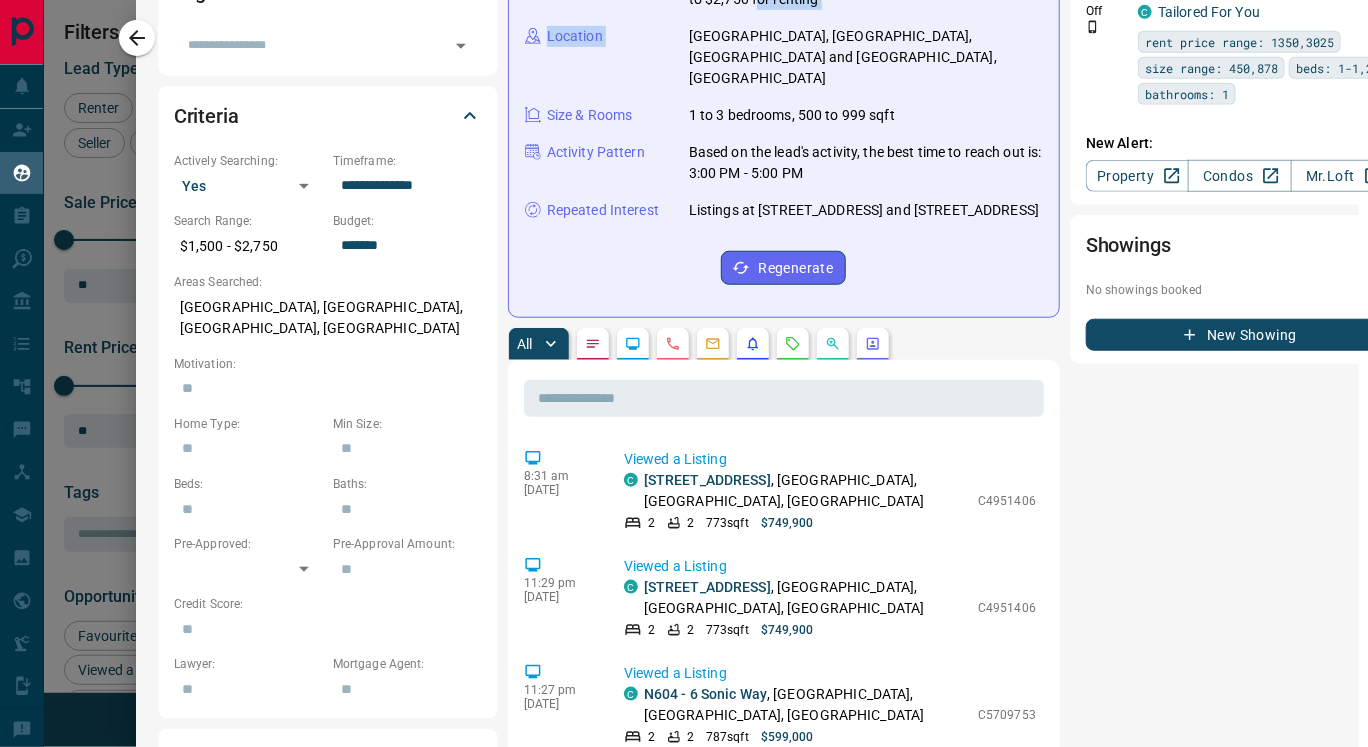 drag, startPoint x: 689, startPoint y: 10, endPoint x: 746, endPoint y: 16, distance: 57.31492 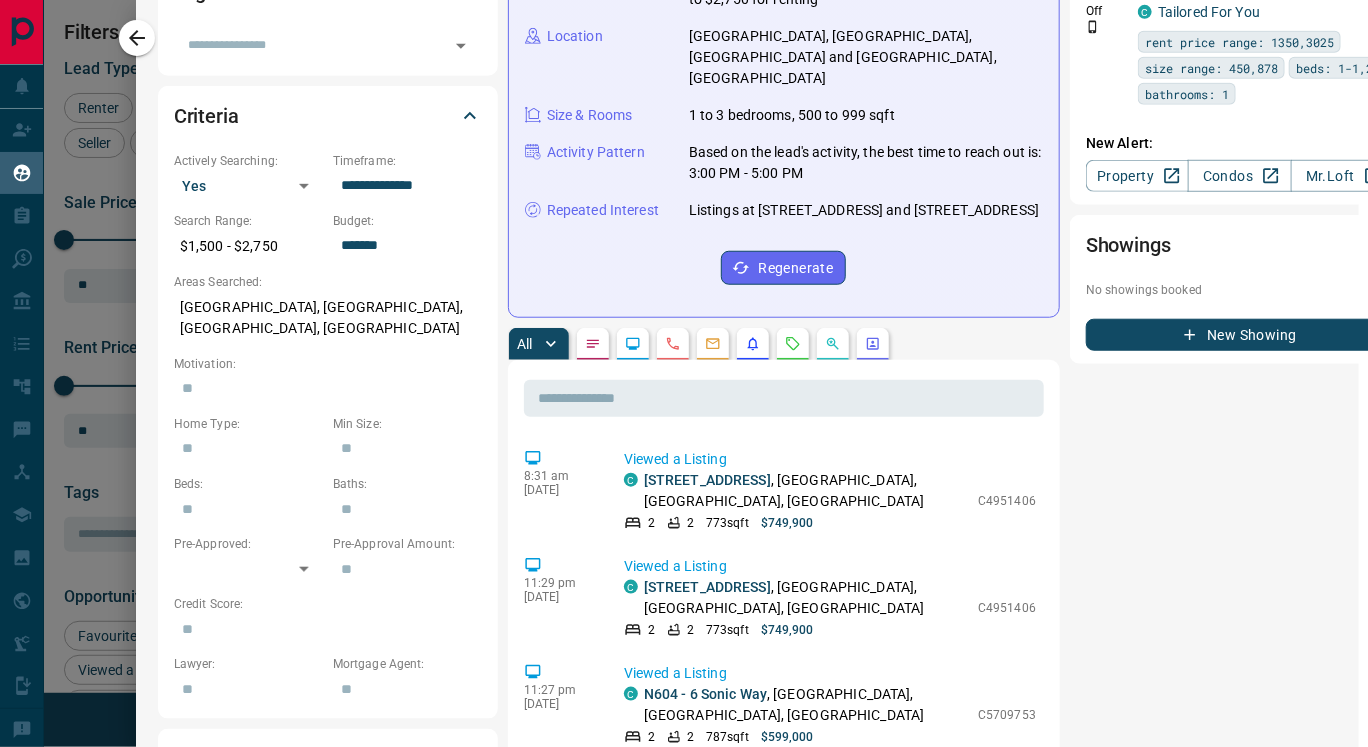 click on "[GEOGRAPHIC_DATA], [GEOGRAPHIC_DATA], [GEOGRAPHIC_DATA] and [GEOGRAPHIC_DATA], [GEOGRAPHIC_DATA]" at bounding box center [866, 57] 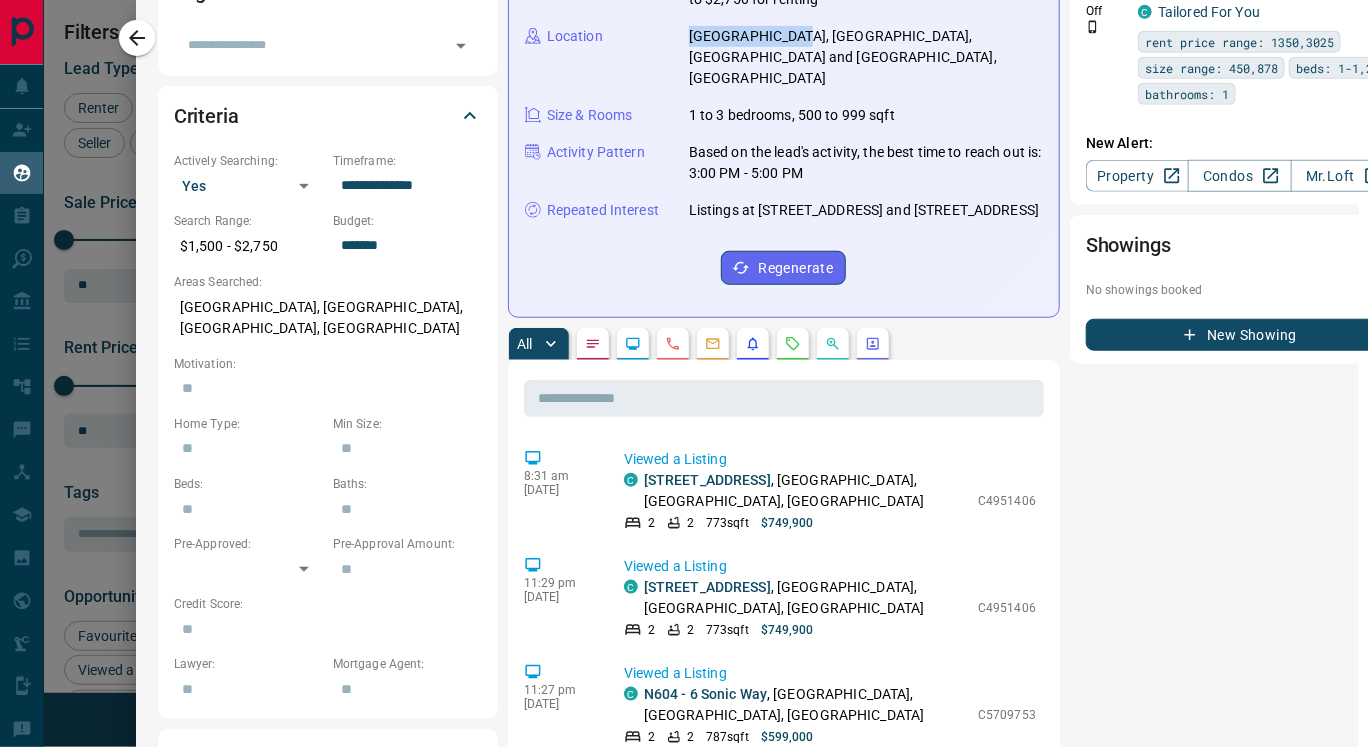 drag, startPoint x: 690, startPoint y: 28, endPoint x: 796, endPoint y: 29, distance: 106.004715 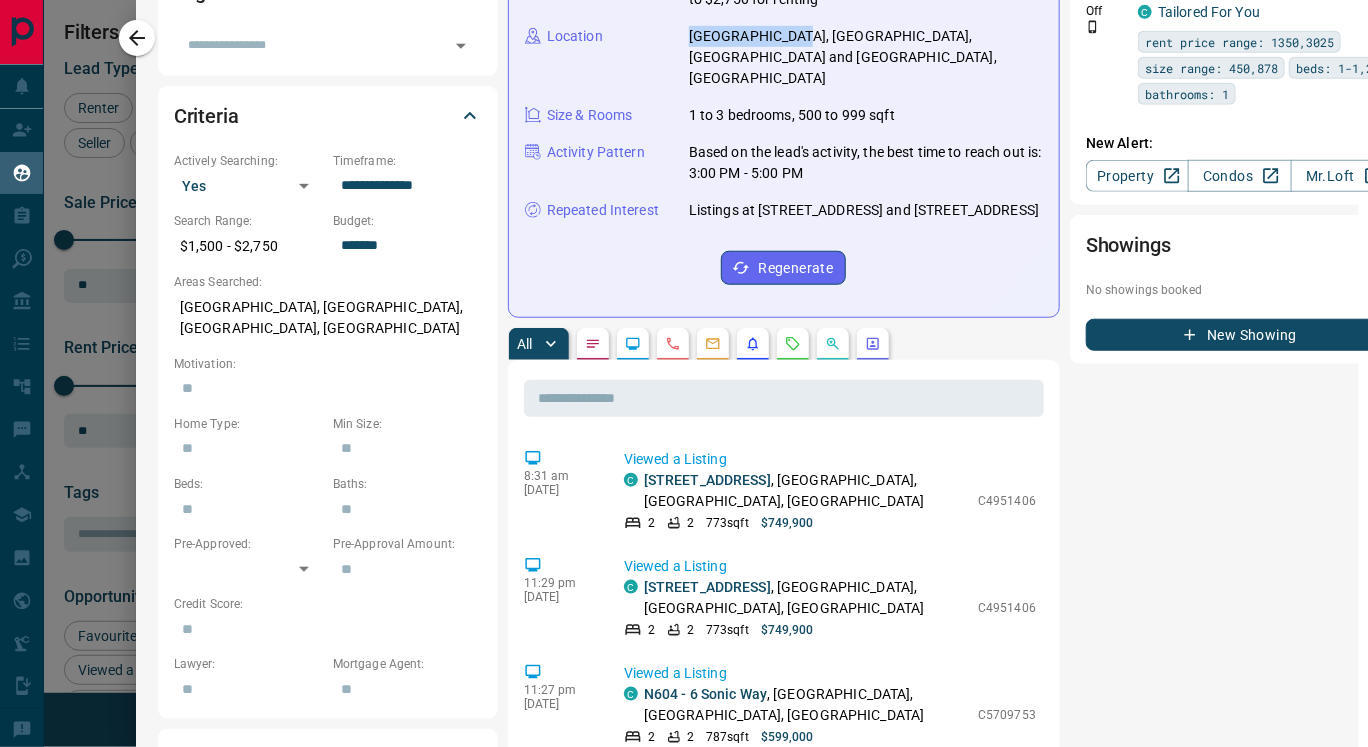 click on "[GEOGRAPHIC_DATA], [GEOGRAPHIC_DATA], [GEOGRAPHIC_DATA] and [GEOGRAPHIC_DATA], [GEOGRAPHIC_DATA]" at bounding box center (866, 57) 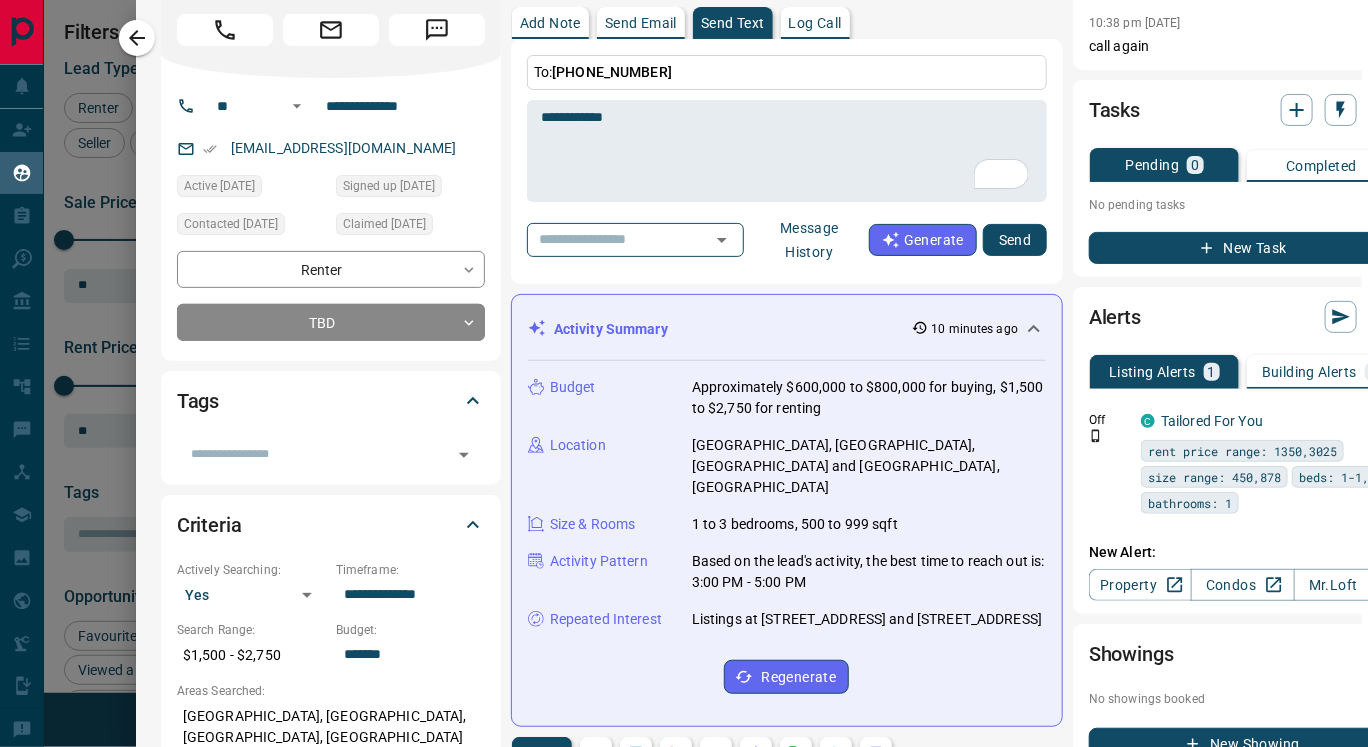 scroll, scrollTop: 0, scrollLeft: 0, axis: both 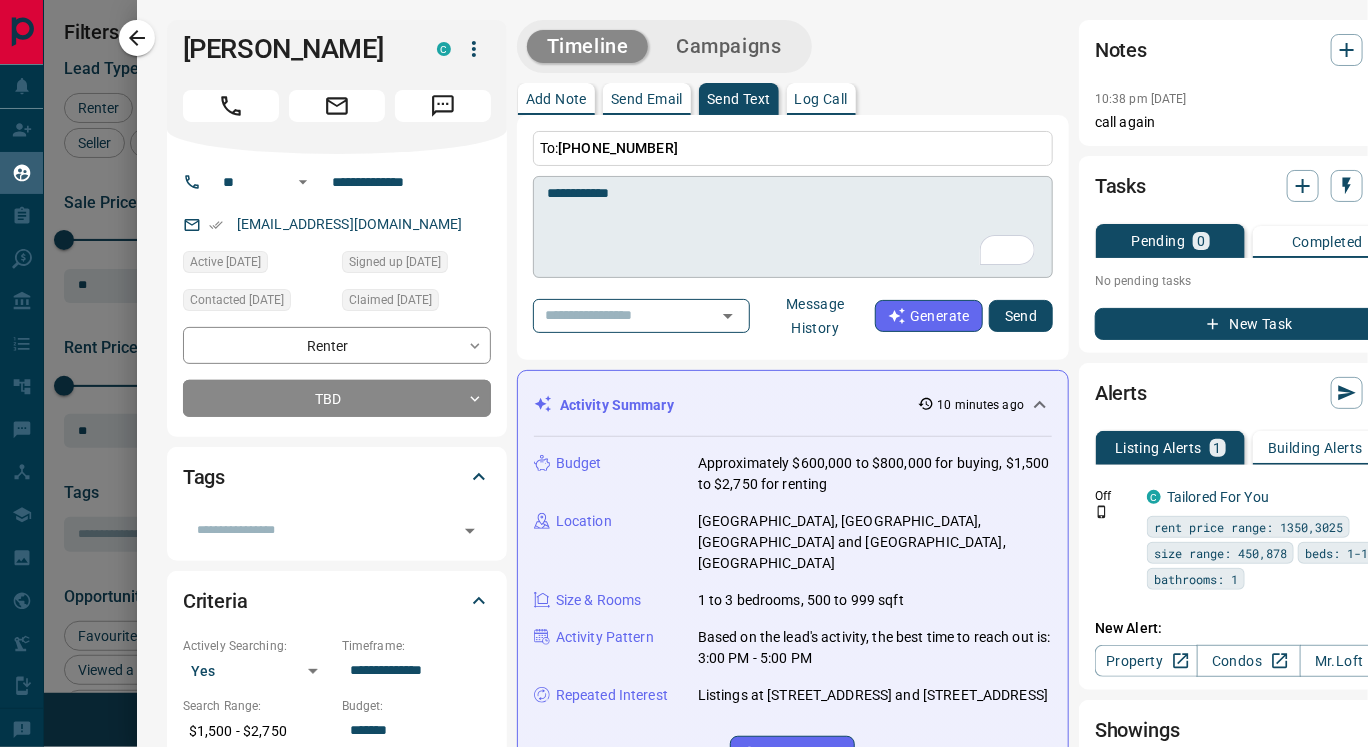 click on "**********" at bounding box center (793, 227) 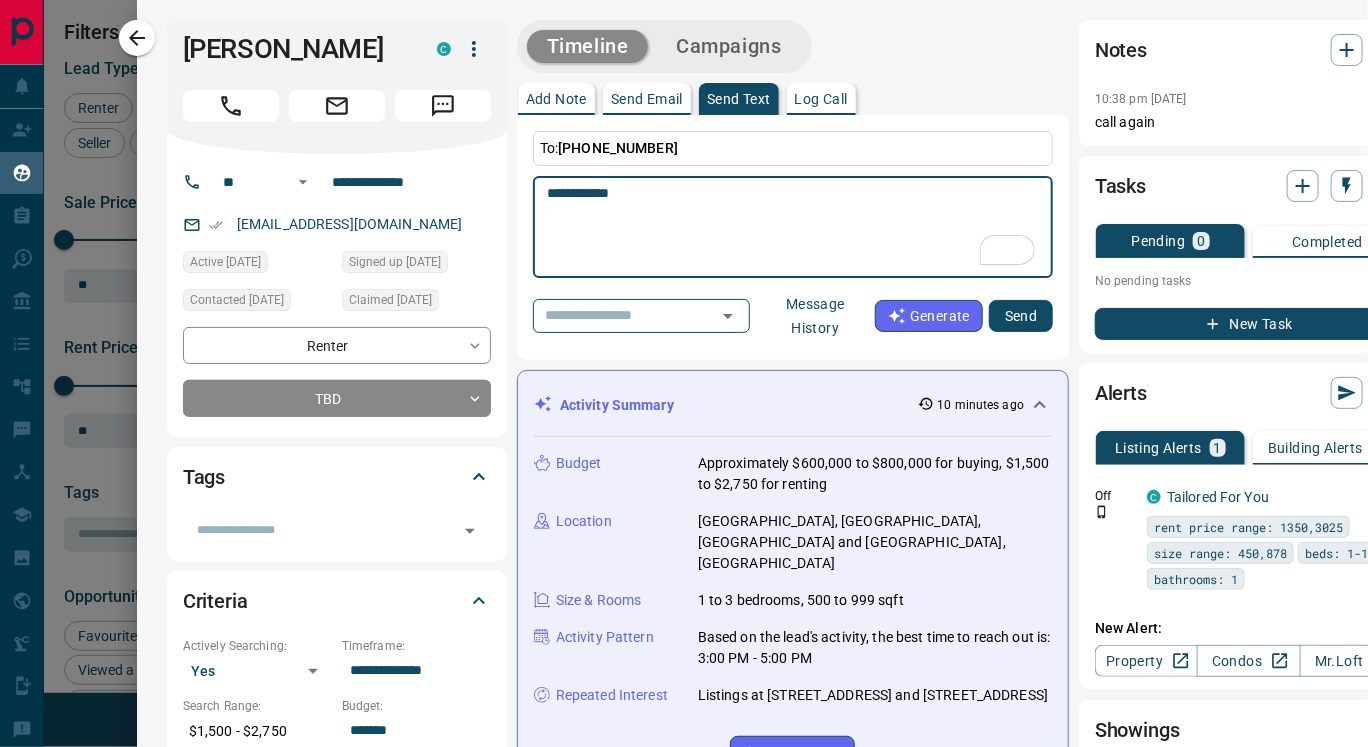 paste on "**********" 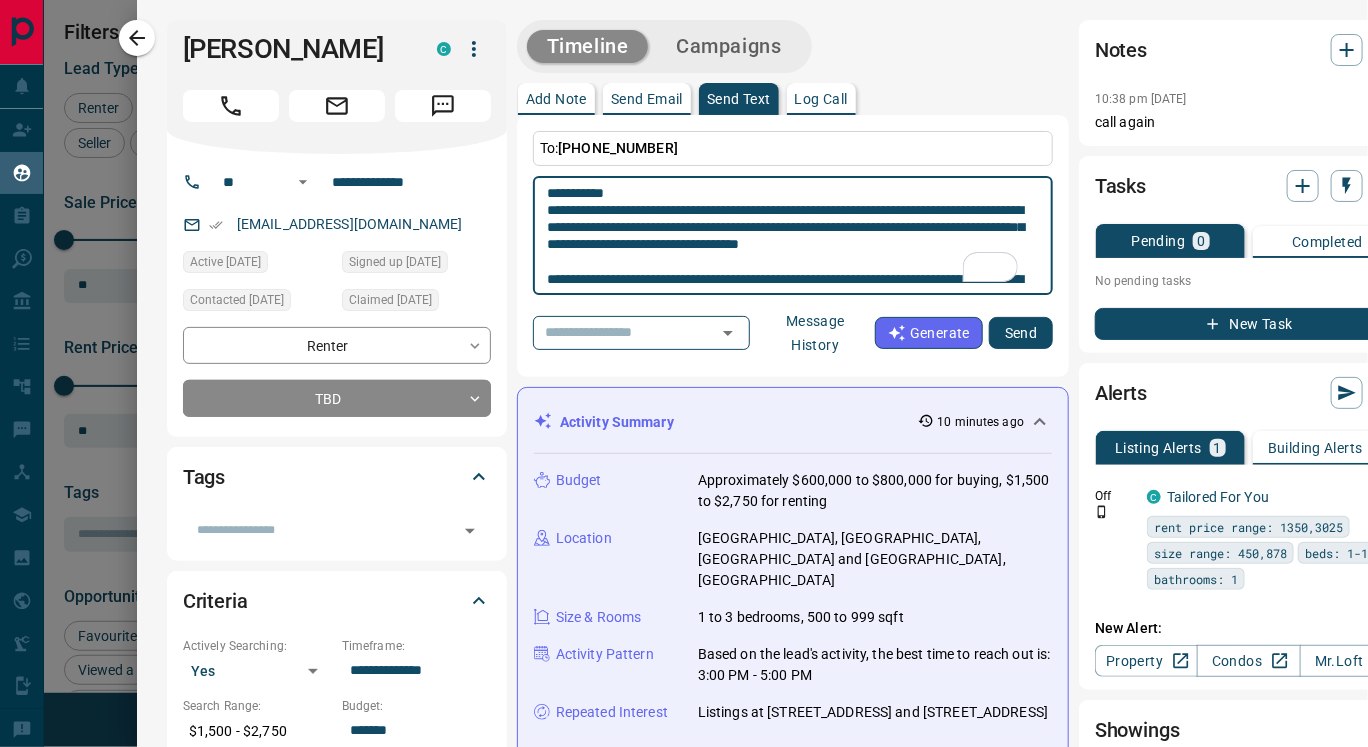 scroll, scrollTop: 380, scrollLeft: 0, axis: vertical 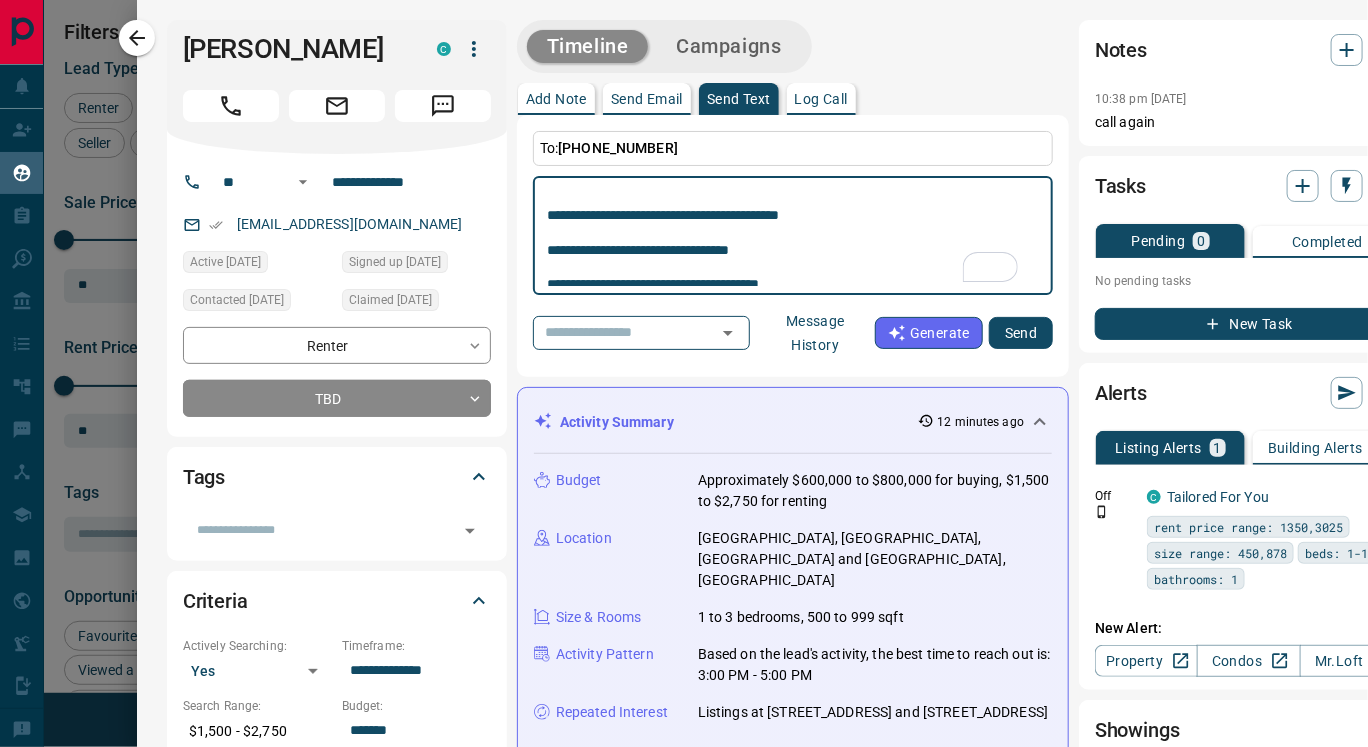 click on "**********" at bounding box center [793, 236] 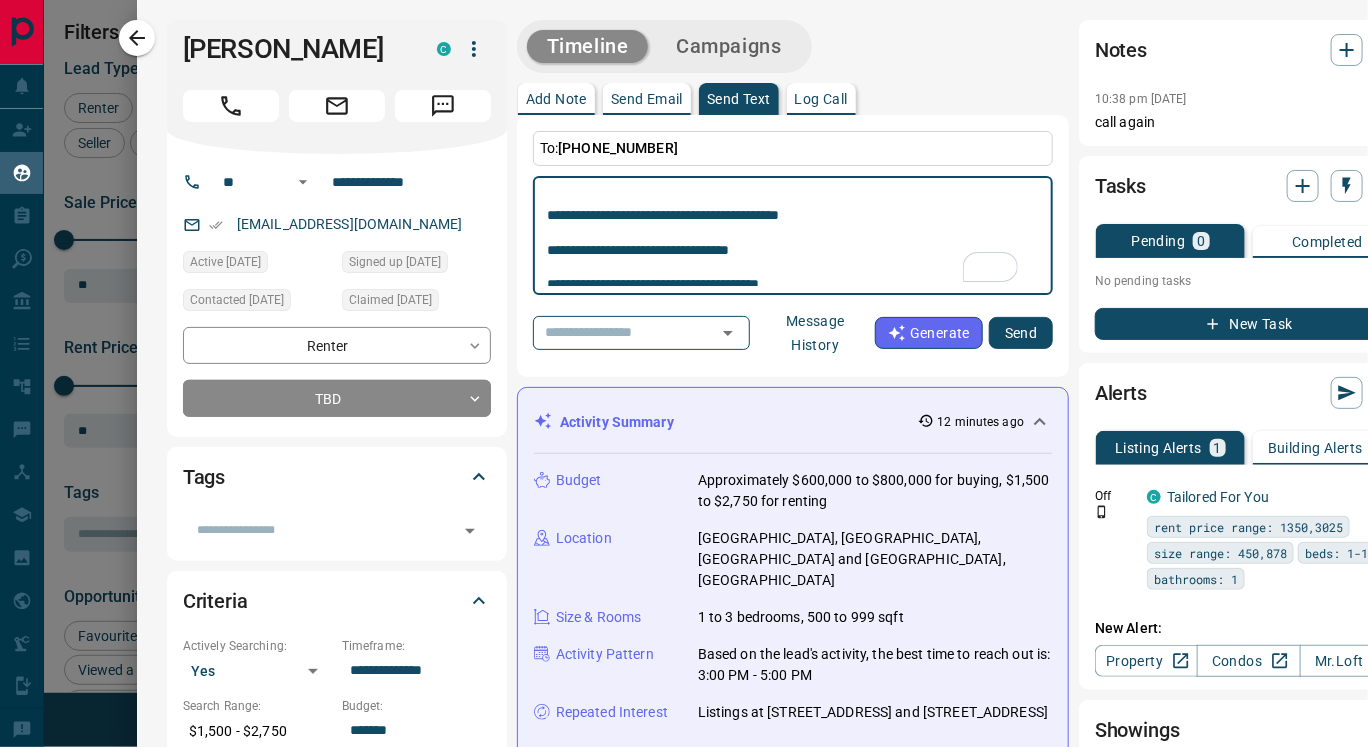 paste on "**********" 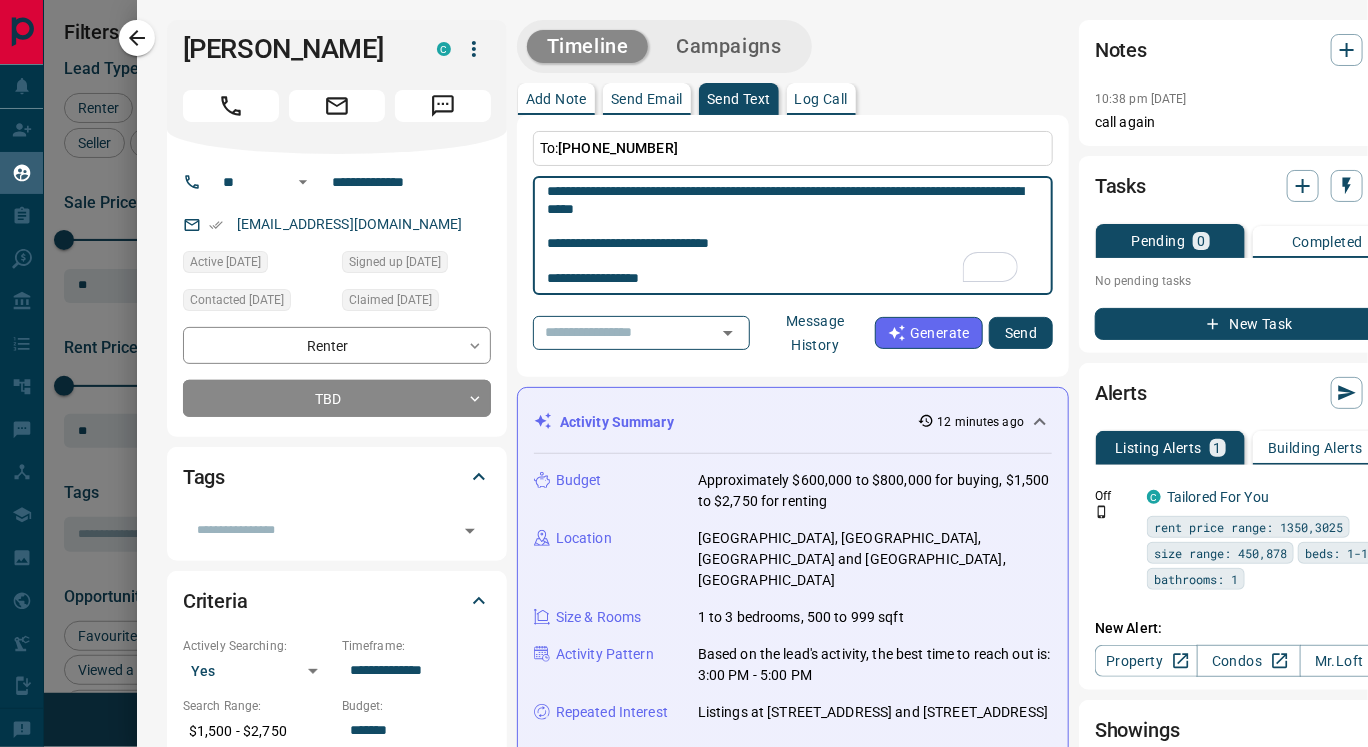 type on "**********" 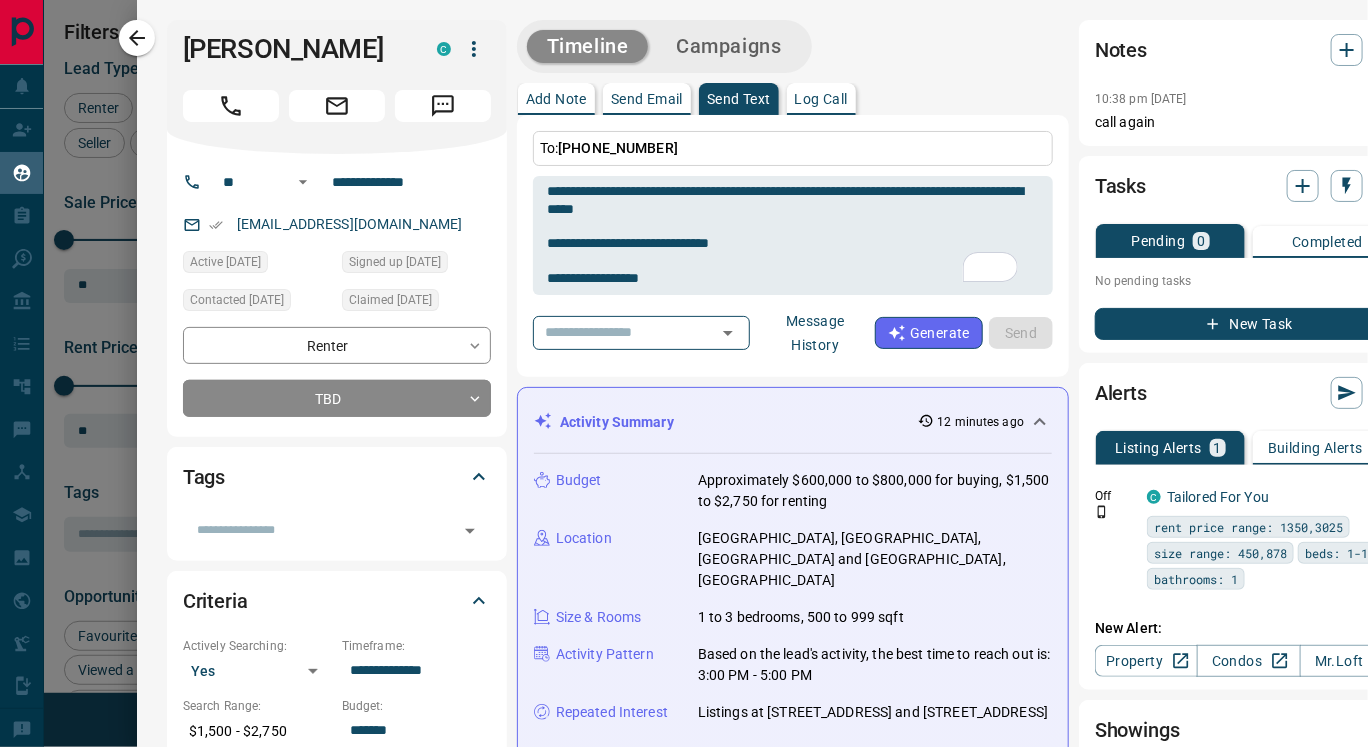 type 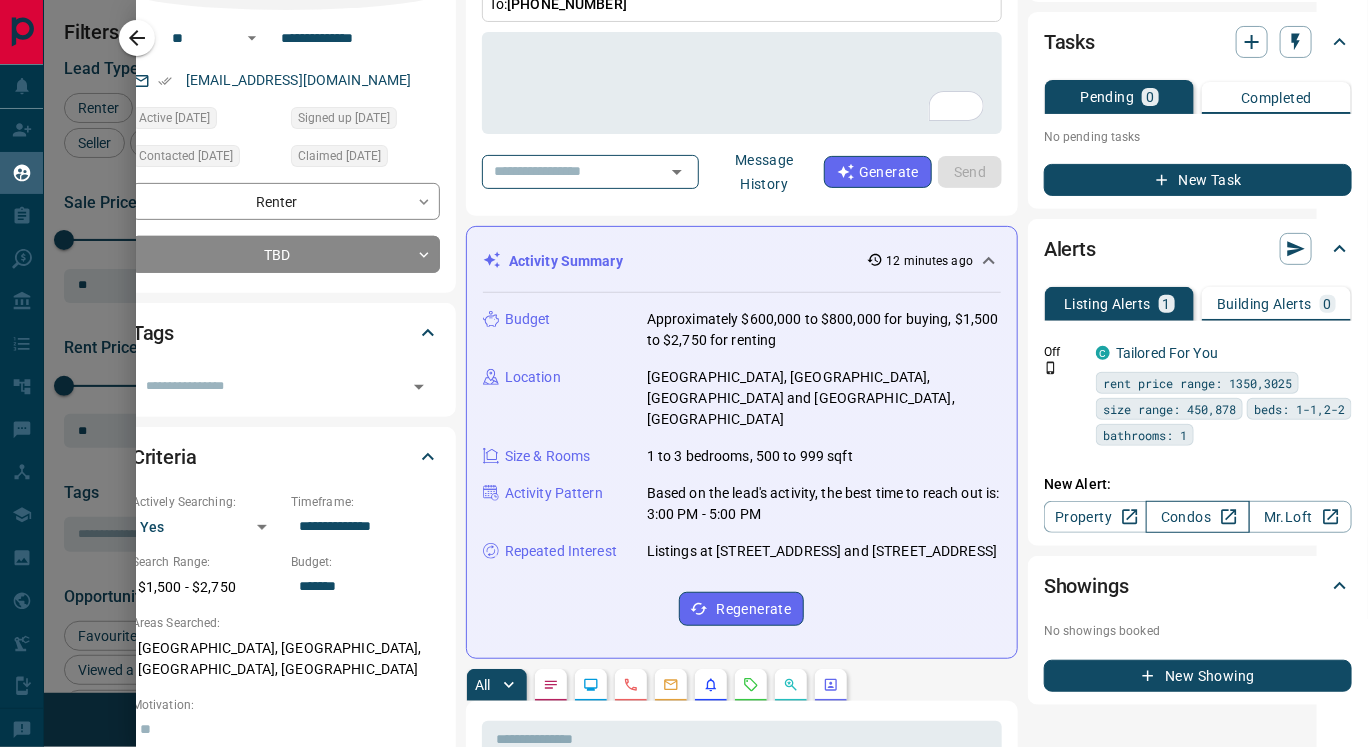 click on "Condos" at bounding box center (1197, 517) 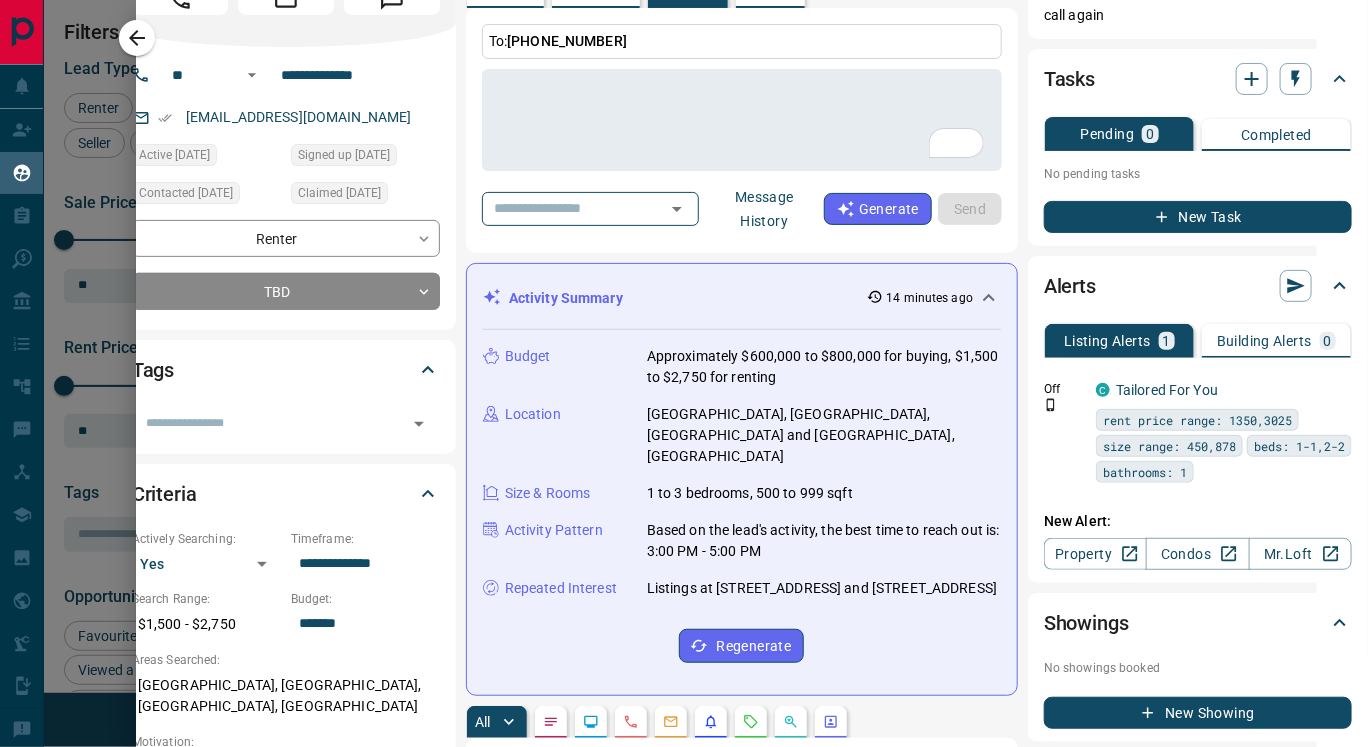 scroll, scrollTop: 104, scrollLeft: 67, axis: both 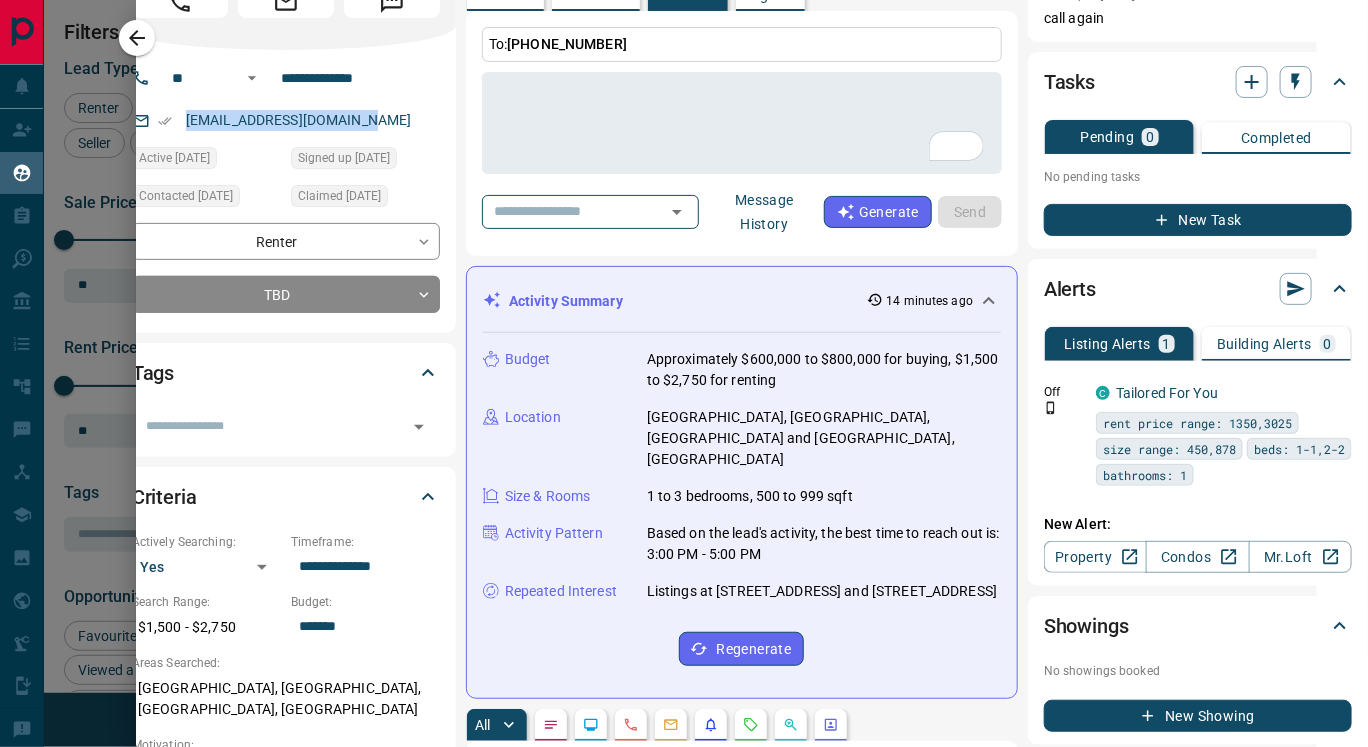 drag, startPoint x: 161, startPoint y: 112, endPoint x: 390, endPoint y: 132, distance: 229.8717 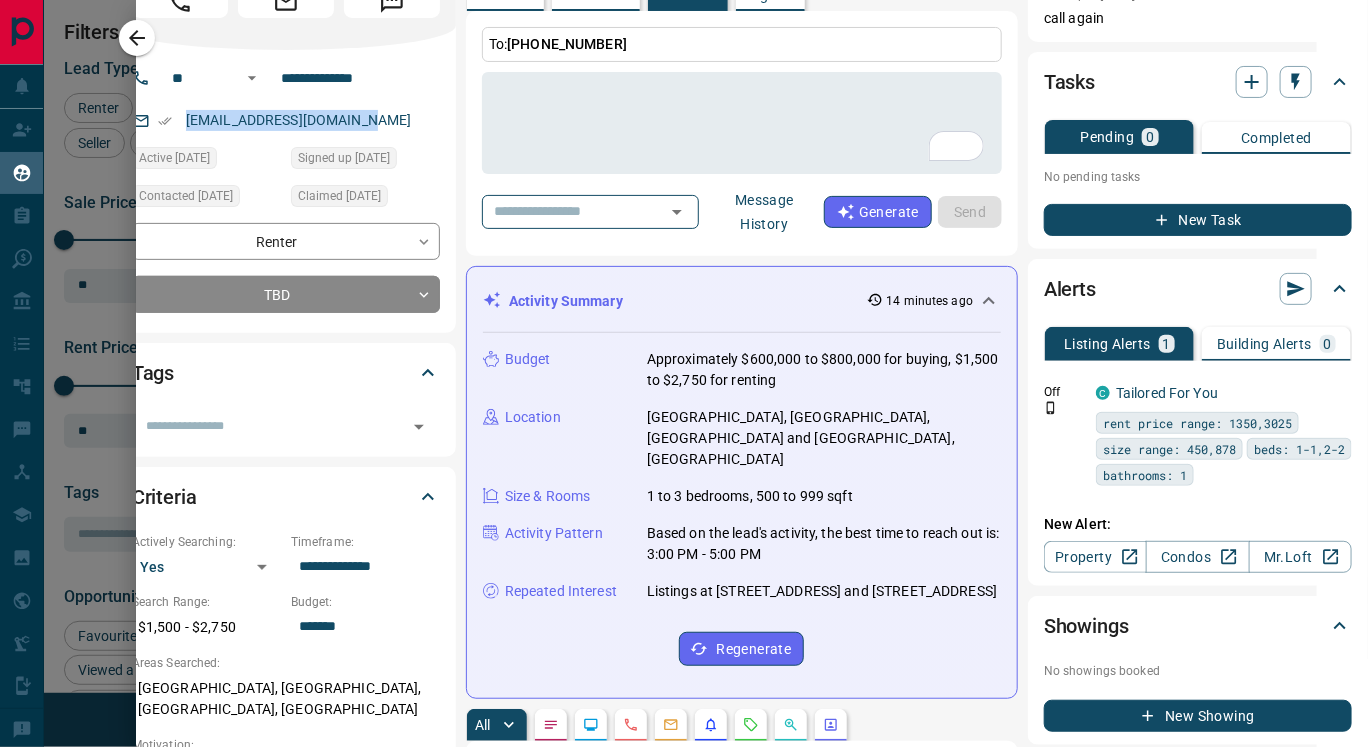 click on "[EMAIL_ADDRESS][DOMAIN_NAME]" at bounding box center (286, 120) 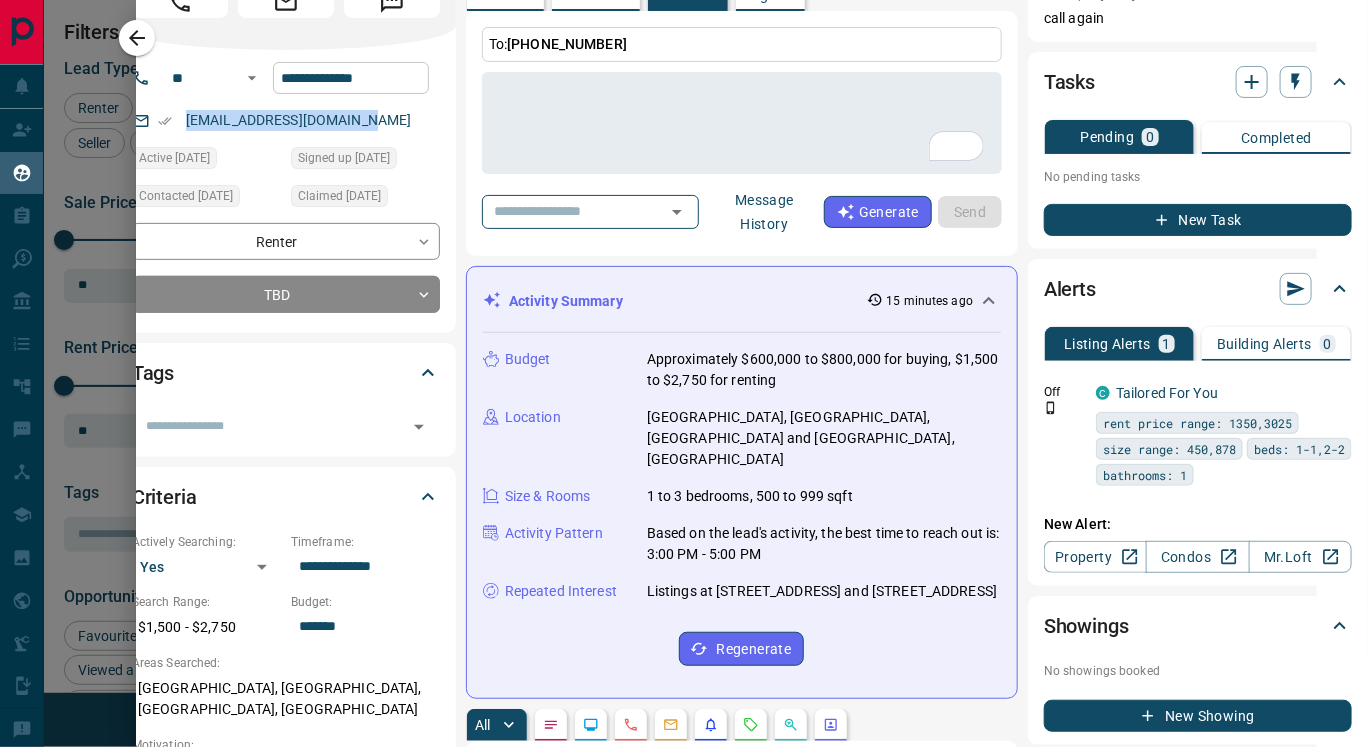 type on "**********" 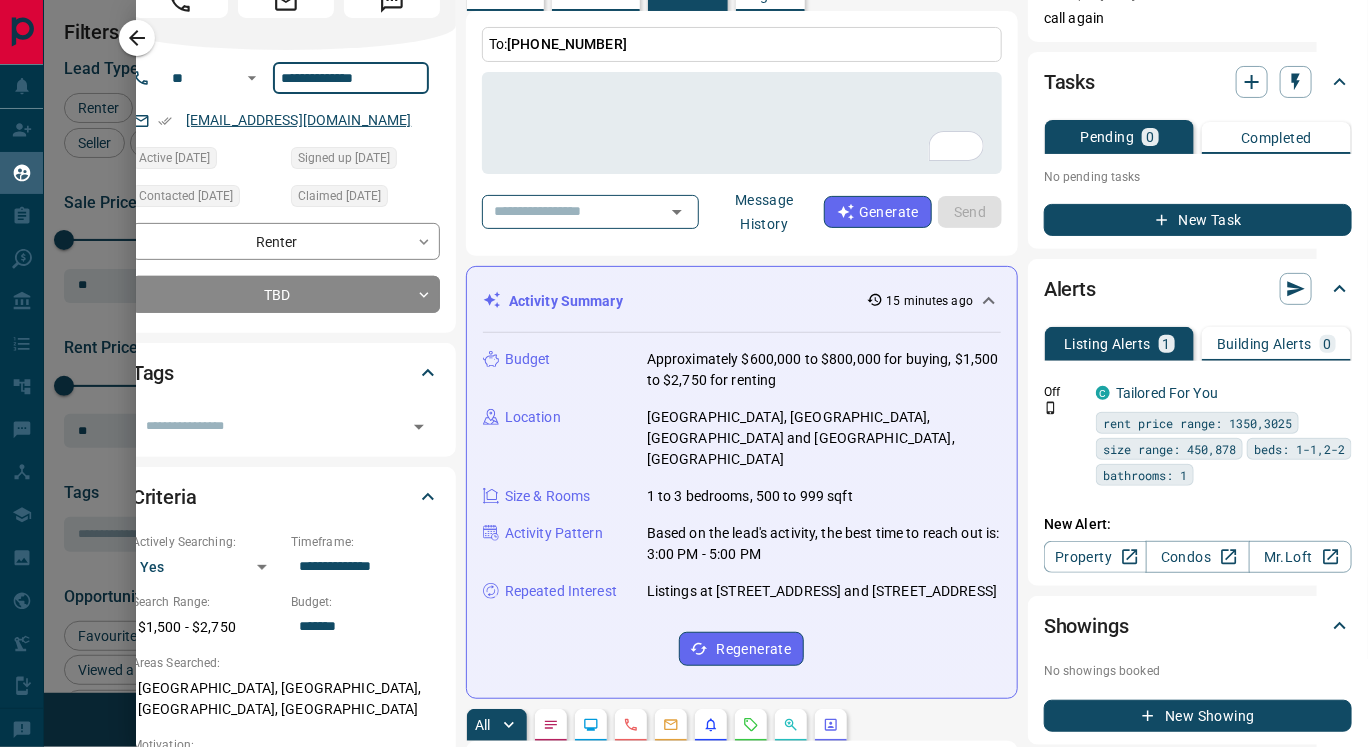 drag, startPoint x: 404, startPoint y: 88, endPoint x: 245, endPoint y: 126, distance: 163.47783 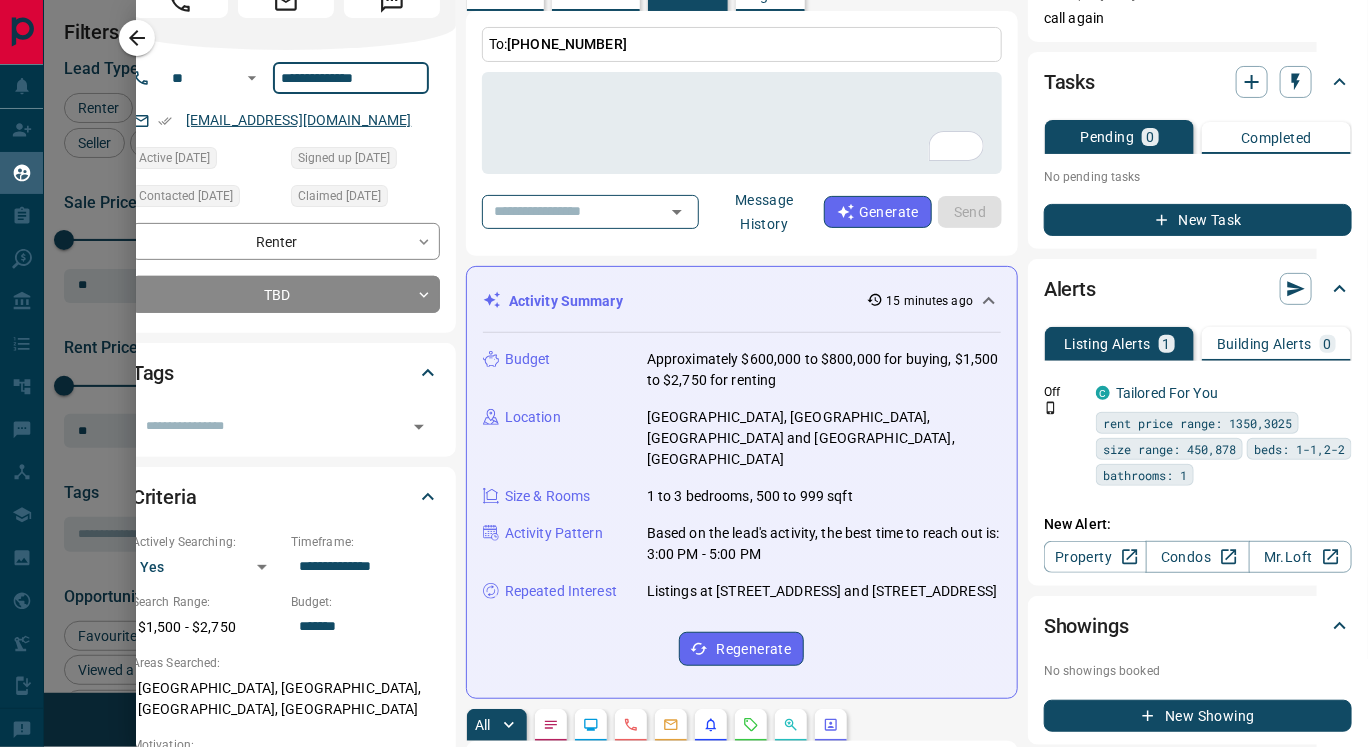 click on "**********" at bounding box center [286, 191] 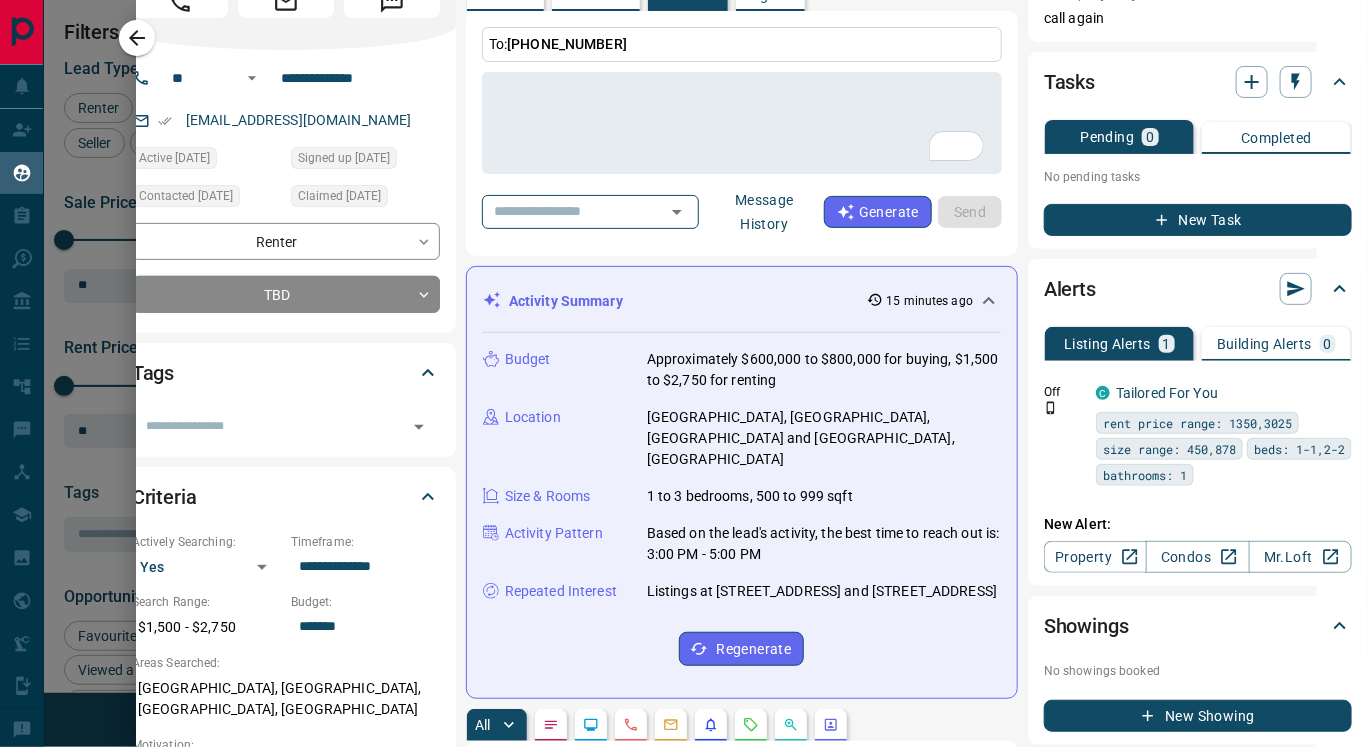 click on "**********" at bounding box center (286, 191) 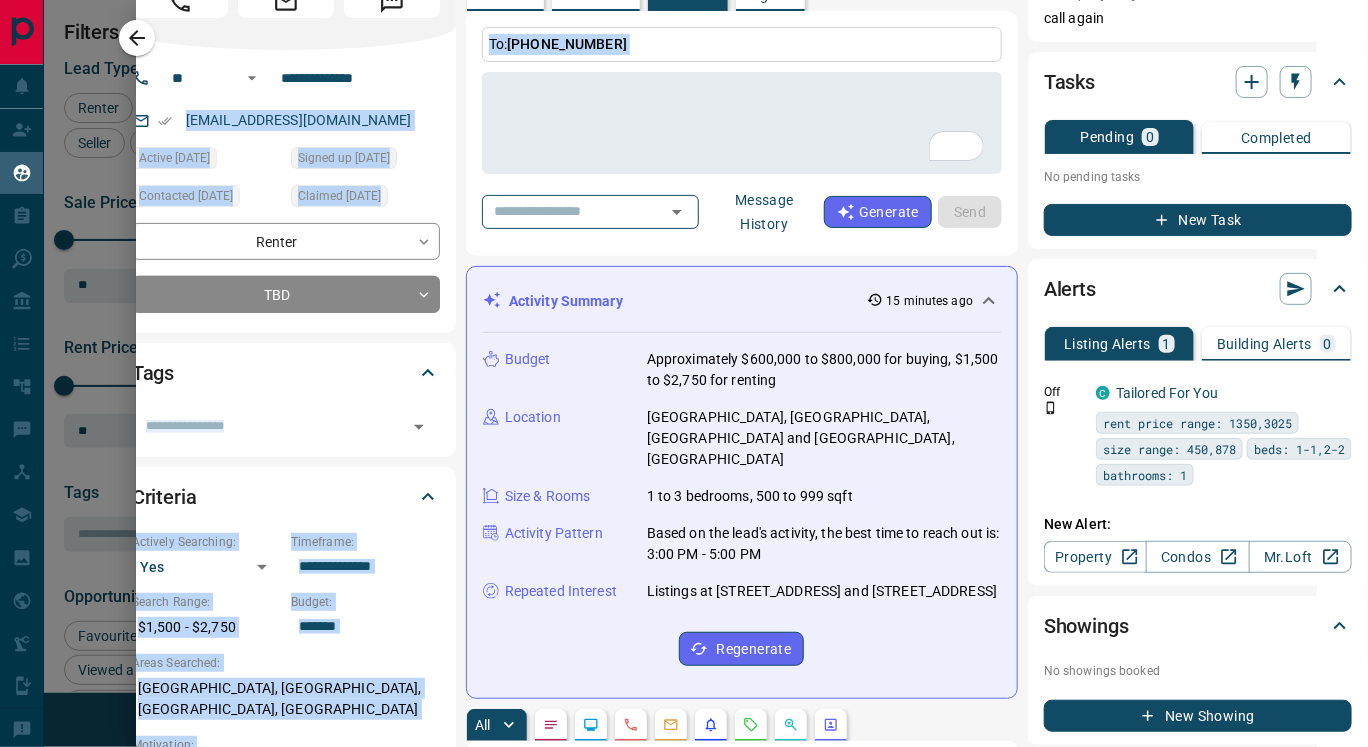 drag, startPoint x: 163, startPoint y: 113, endPoint x: 453, endPoint y: 127, distance: 290.33774 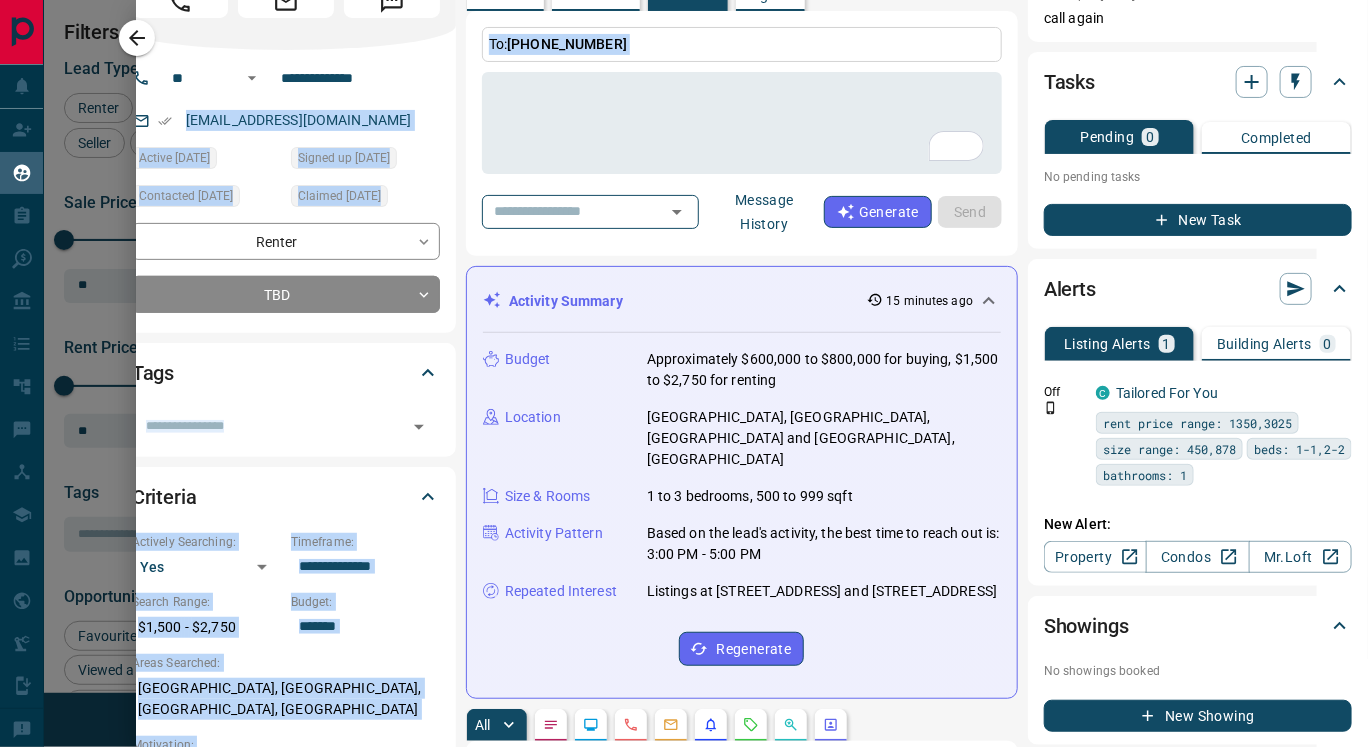 click on "**********" at bounding box center (701, 1180) 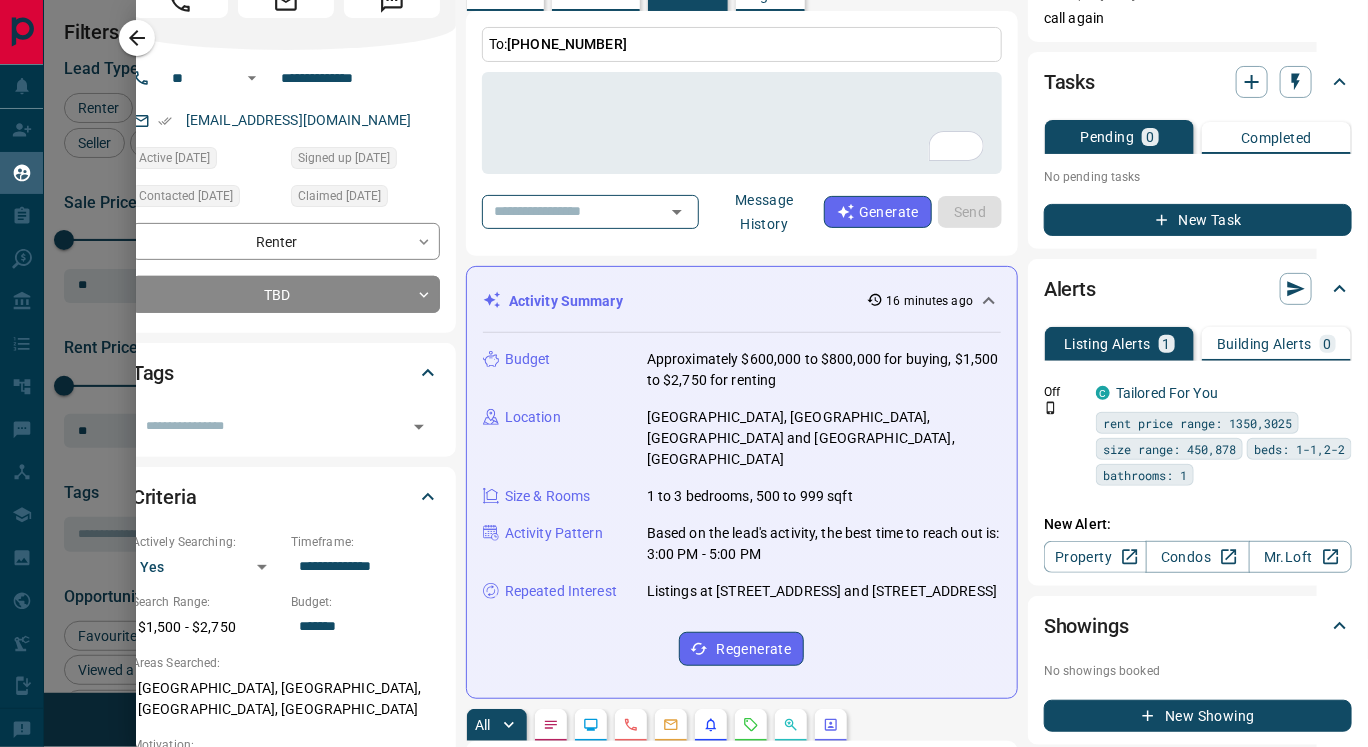 click on "**********" at bounding box center (286, 191) 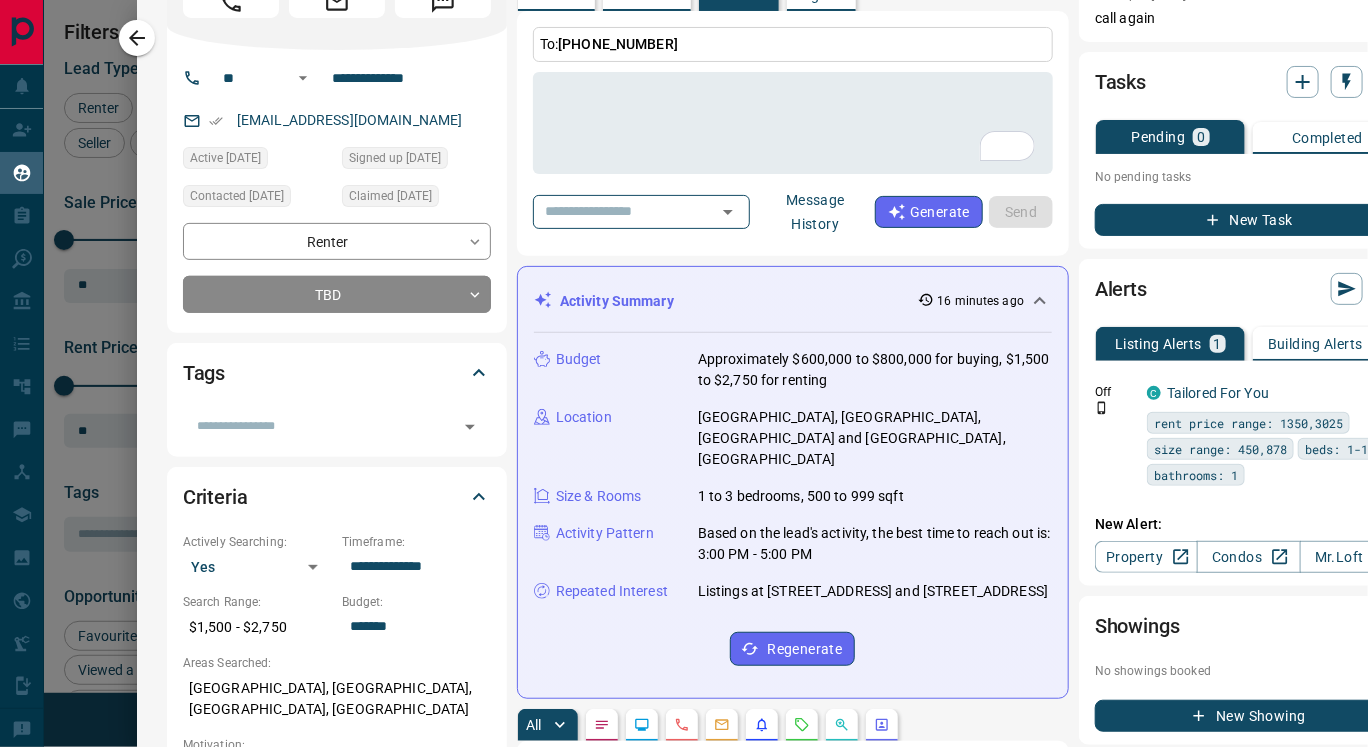 scroll, scrollTop: 0, scrollLeft: 0, axis: both 